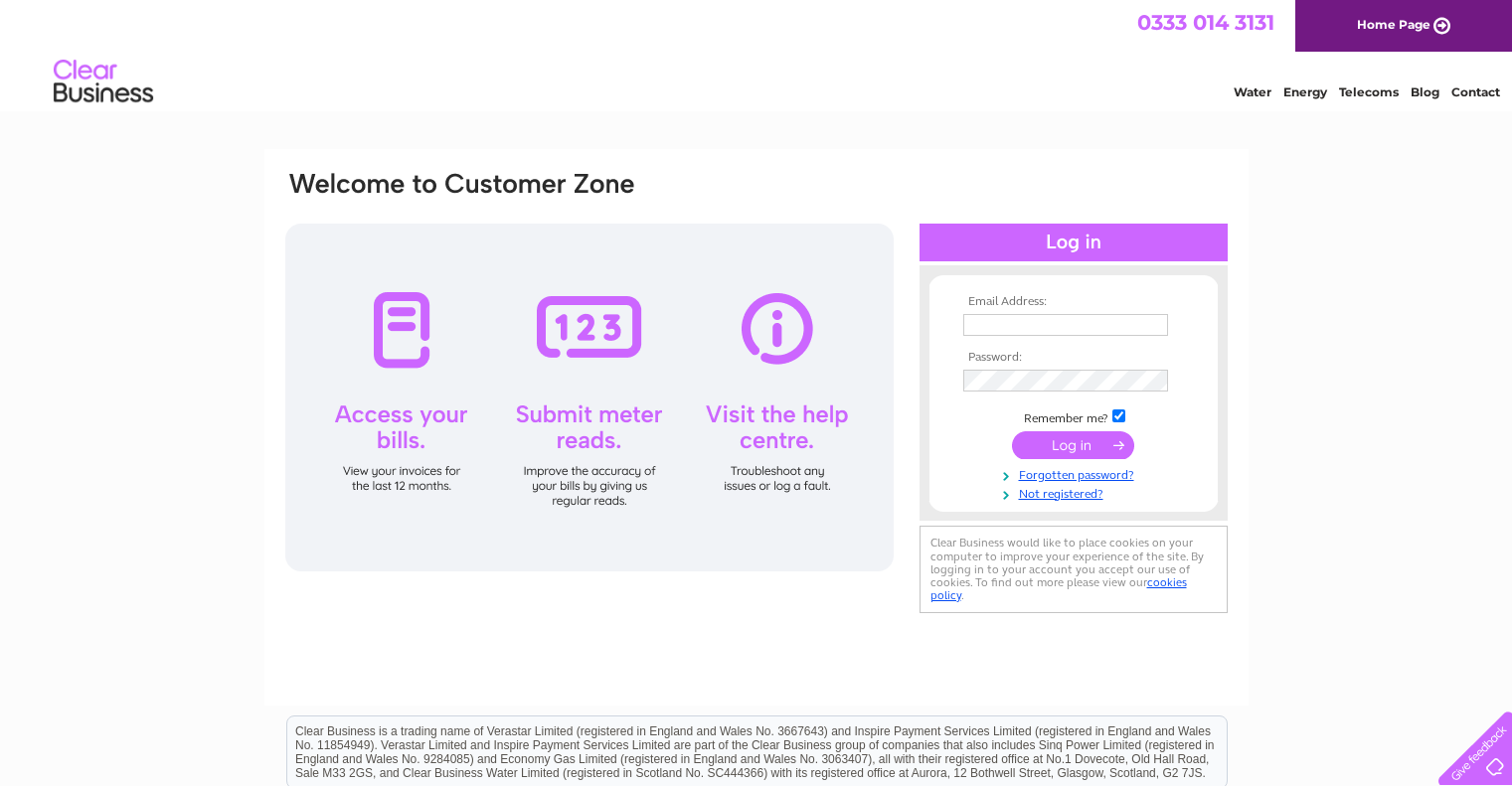 scroll, scrollTop: 0, scrollLeft: 0, axis: both 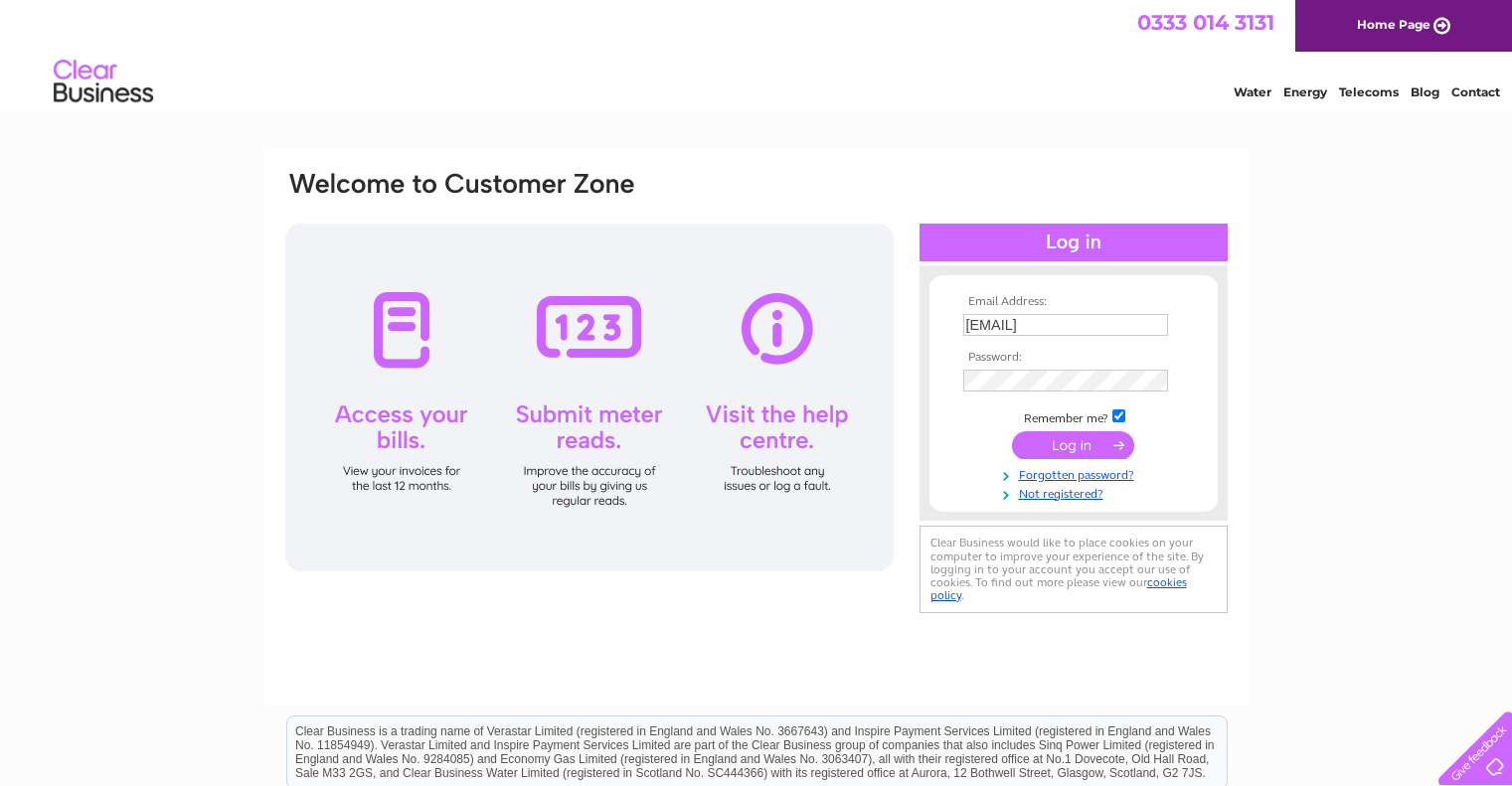 click at bounding box center (1073, 445) 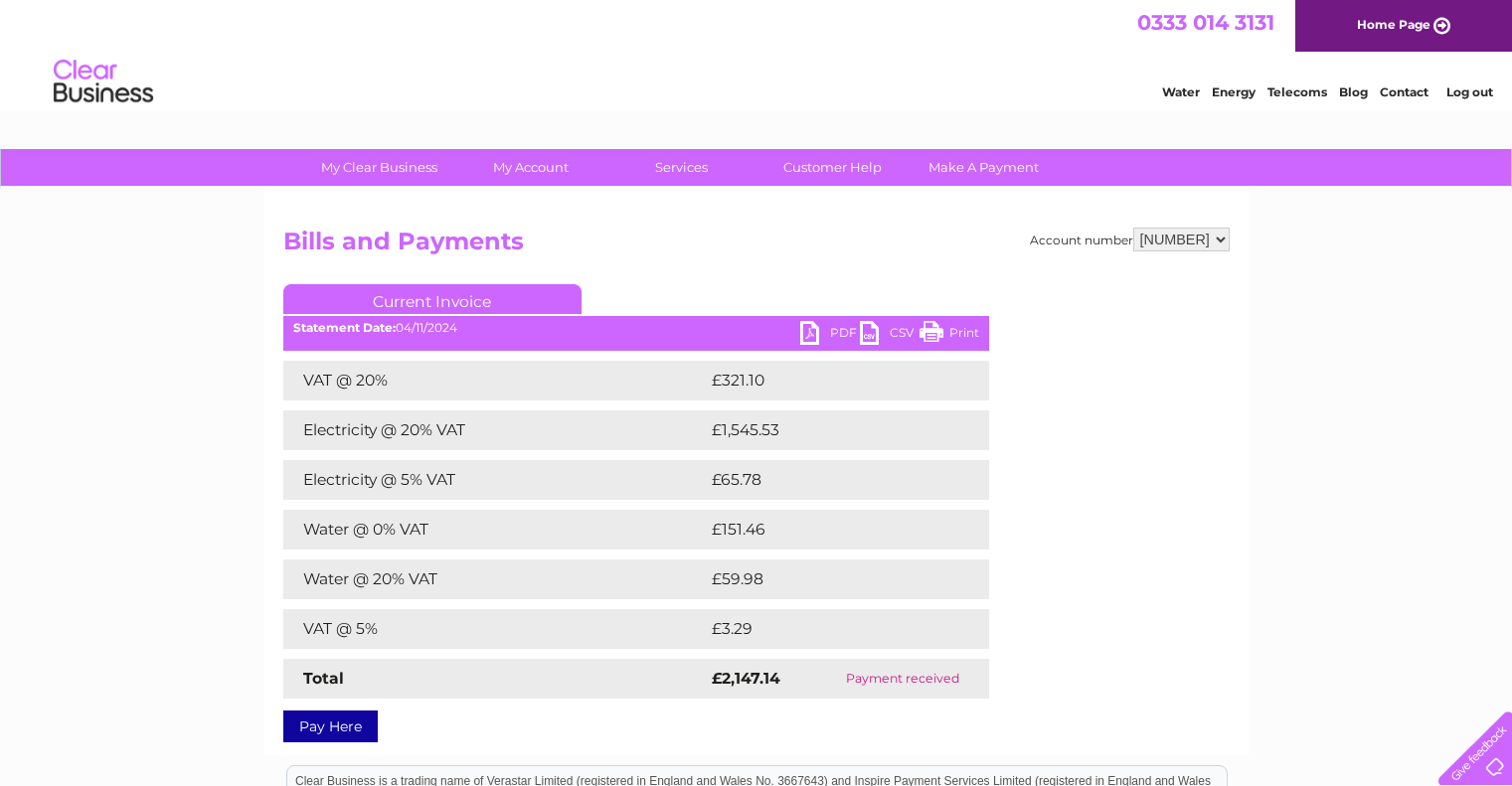 scroll, scrollTop: 0, scrollLeft: 0, axis: both 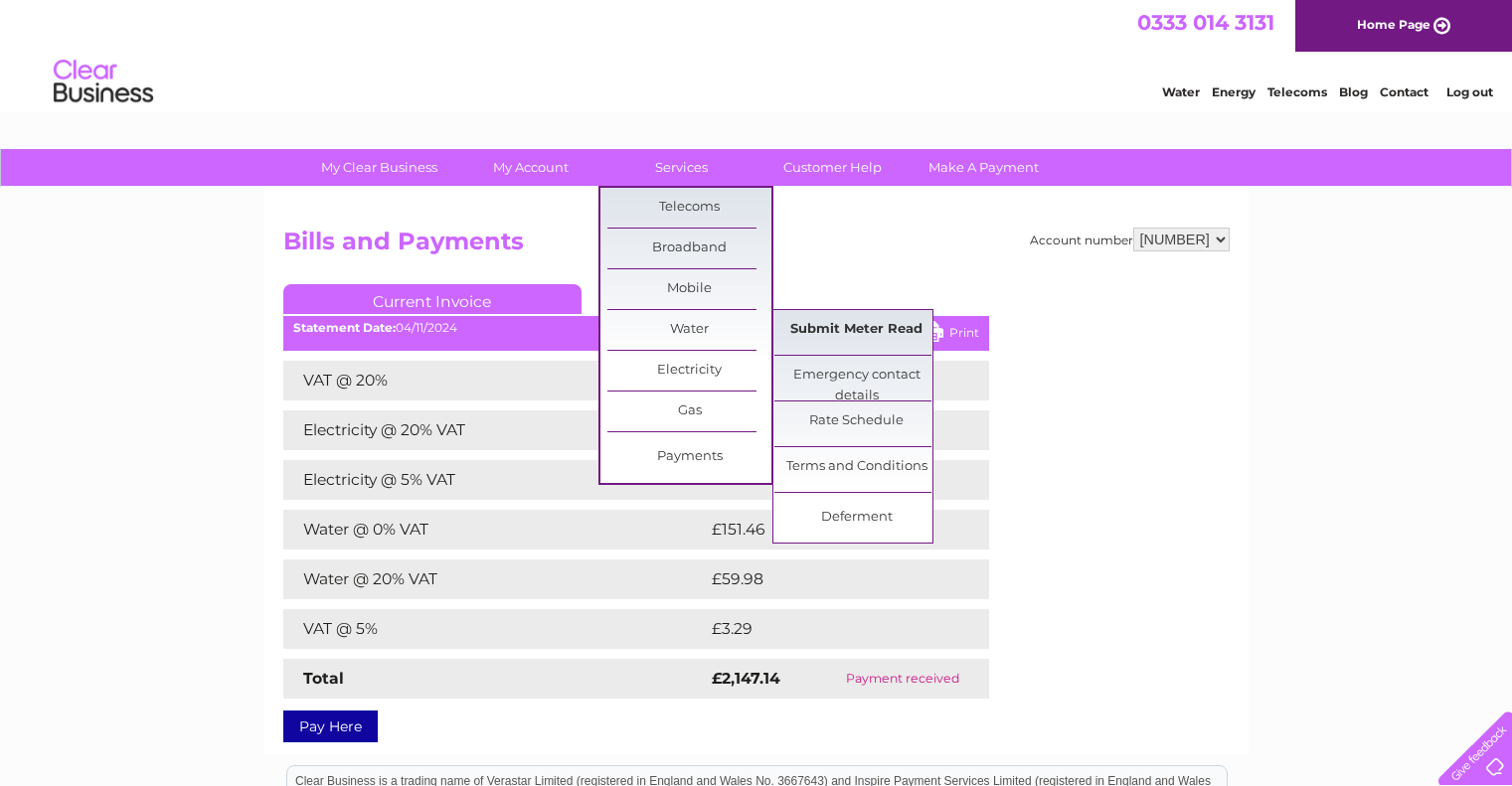click on "Submit Meter Read" at bounding box center [856, 330] 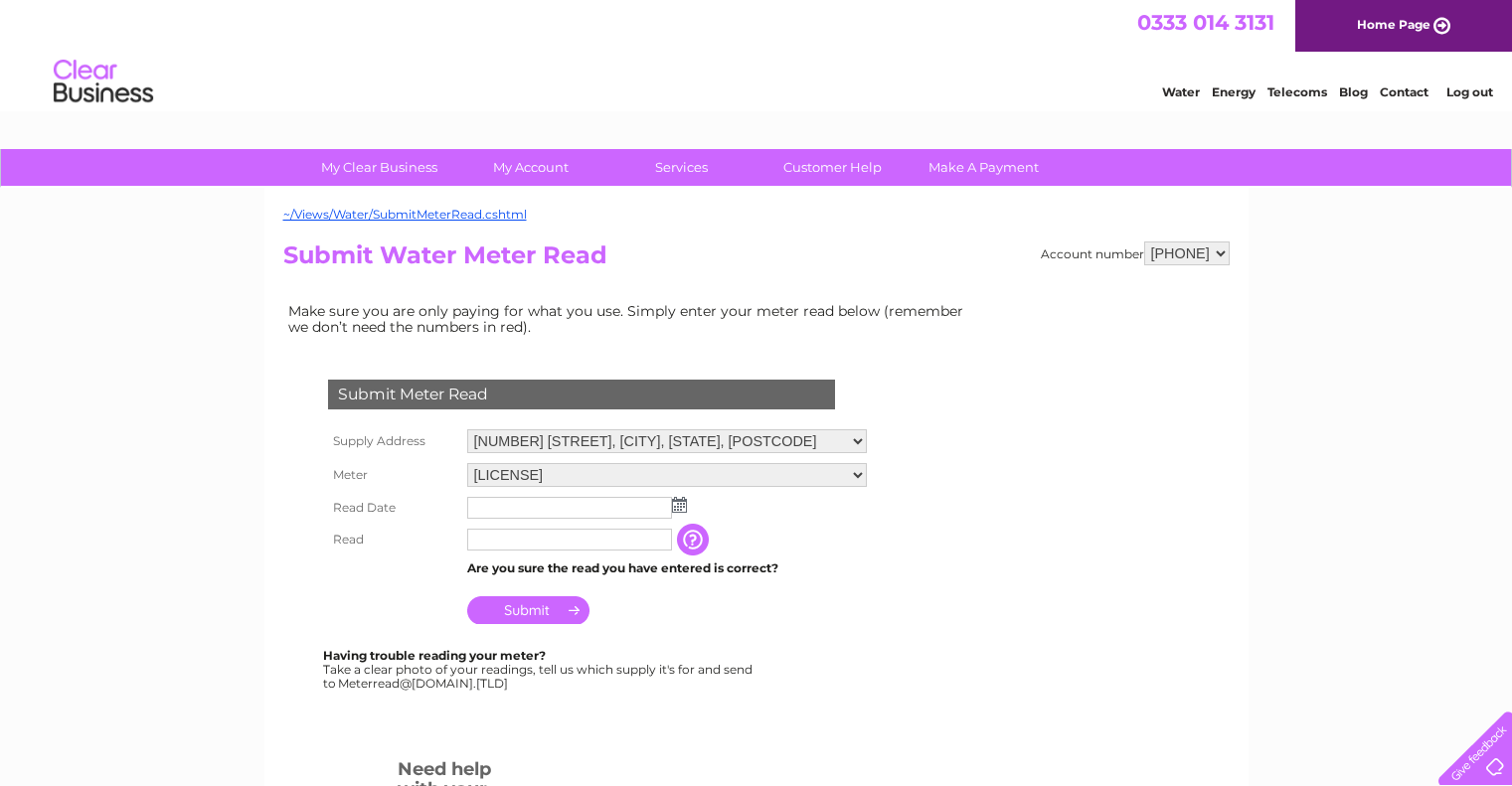 scroll, scrollTop: 0, scrollLeft: 0, axis: both 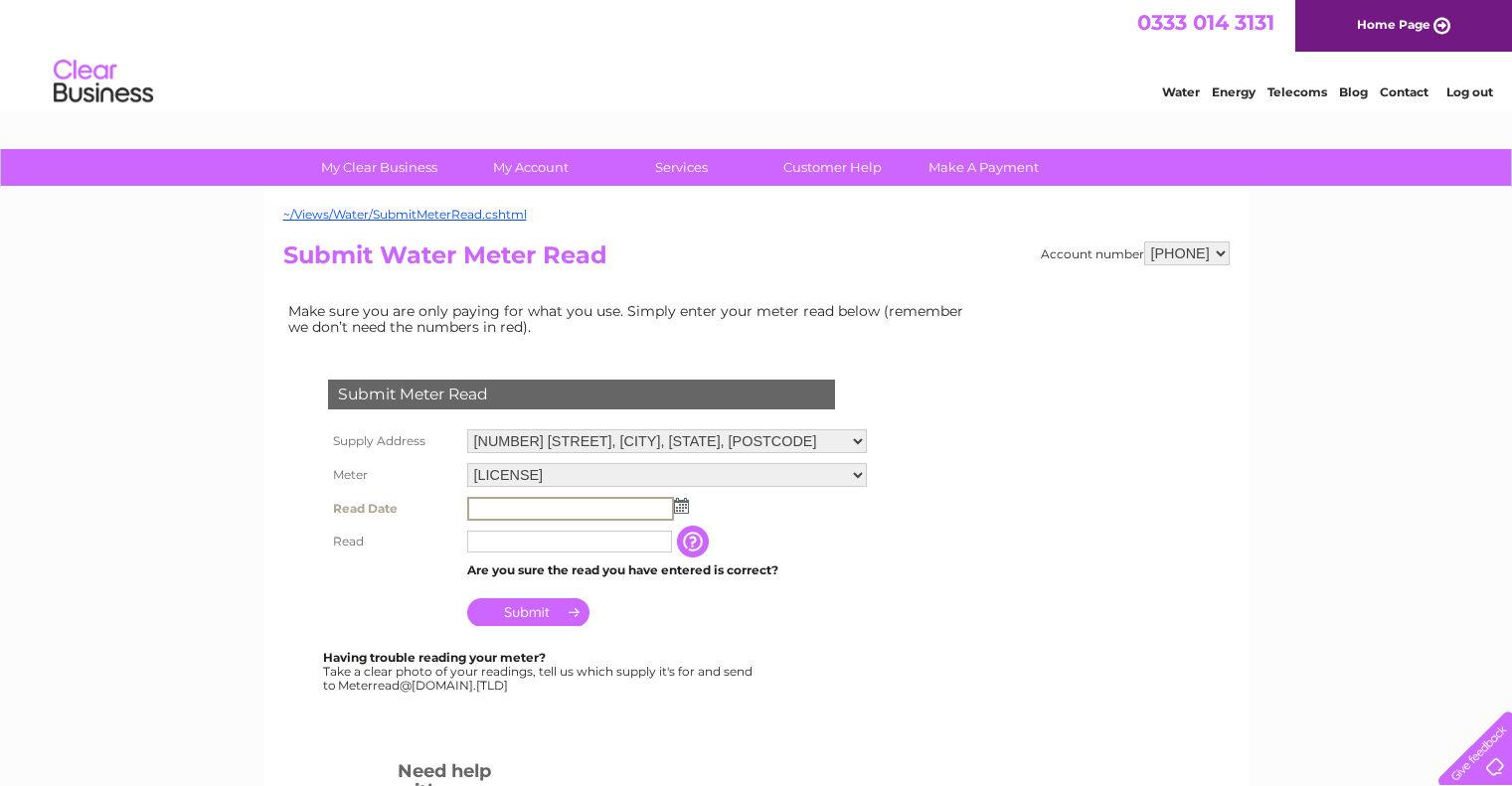 click at bounding box center (681, 506) 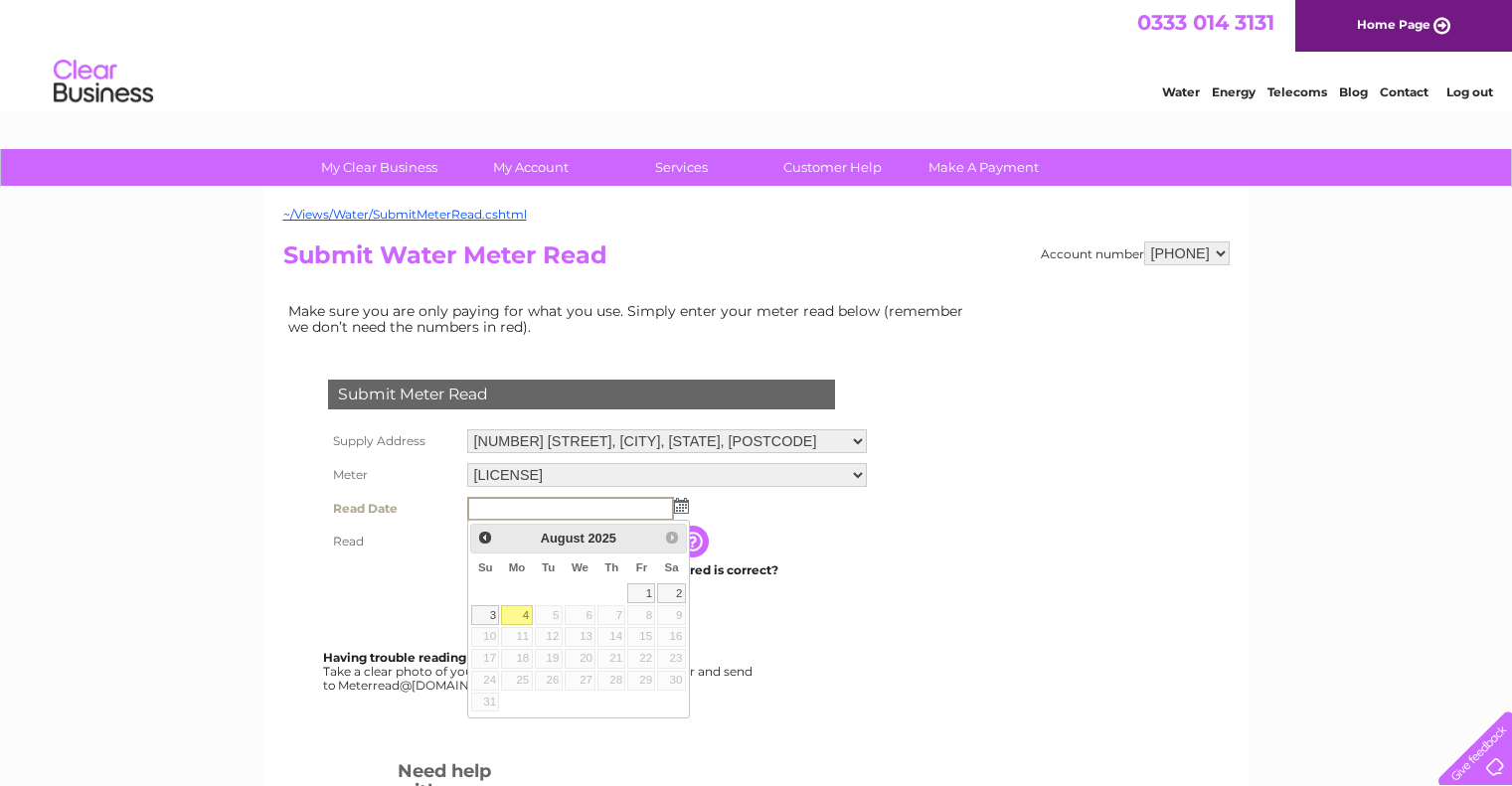 click on "4" at bounding box center (516, 615) 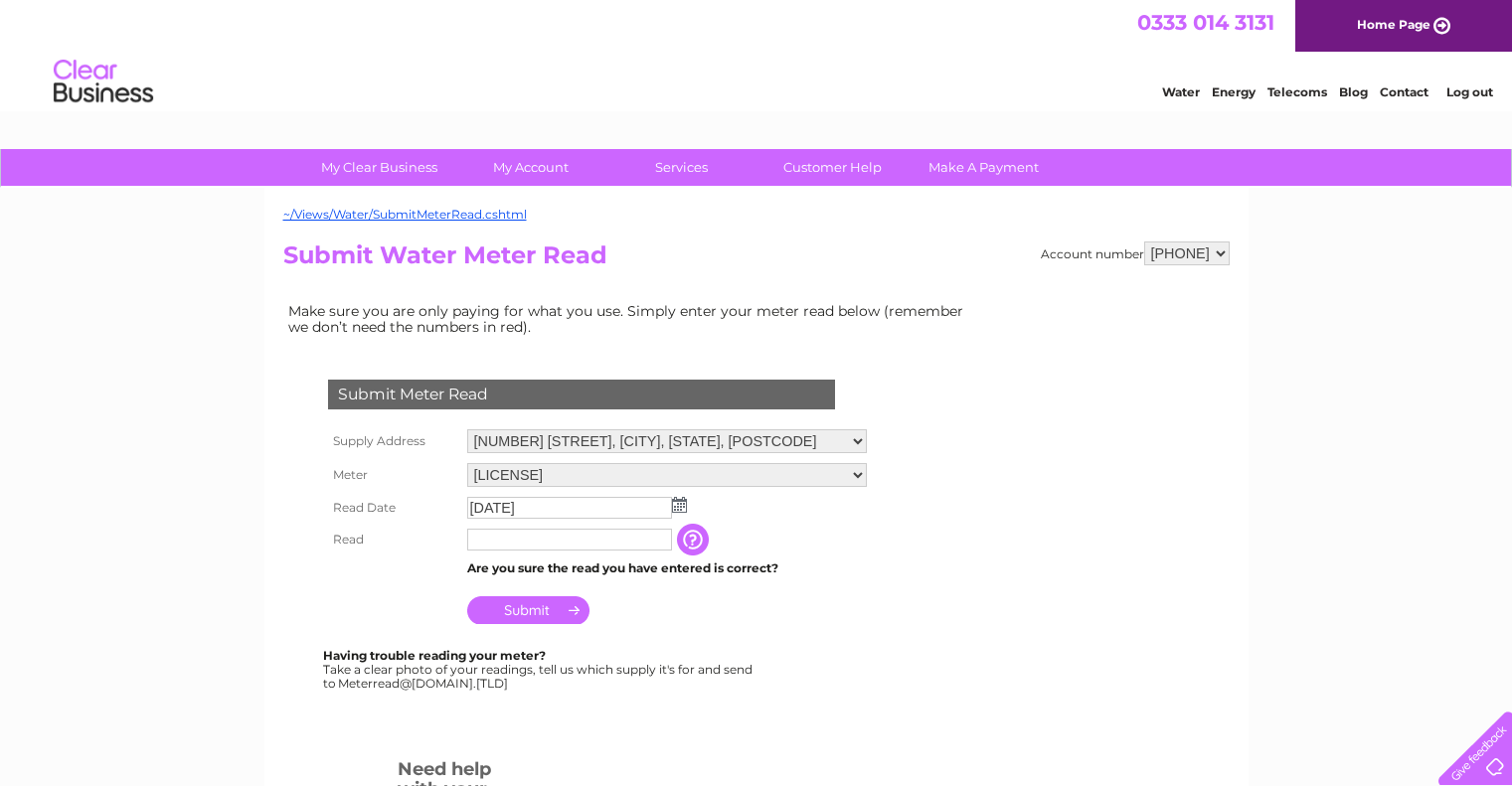 click at bounding box center [570, 540] 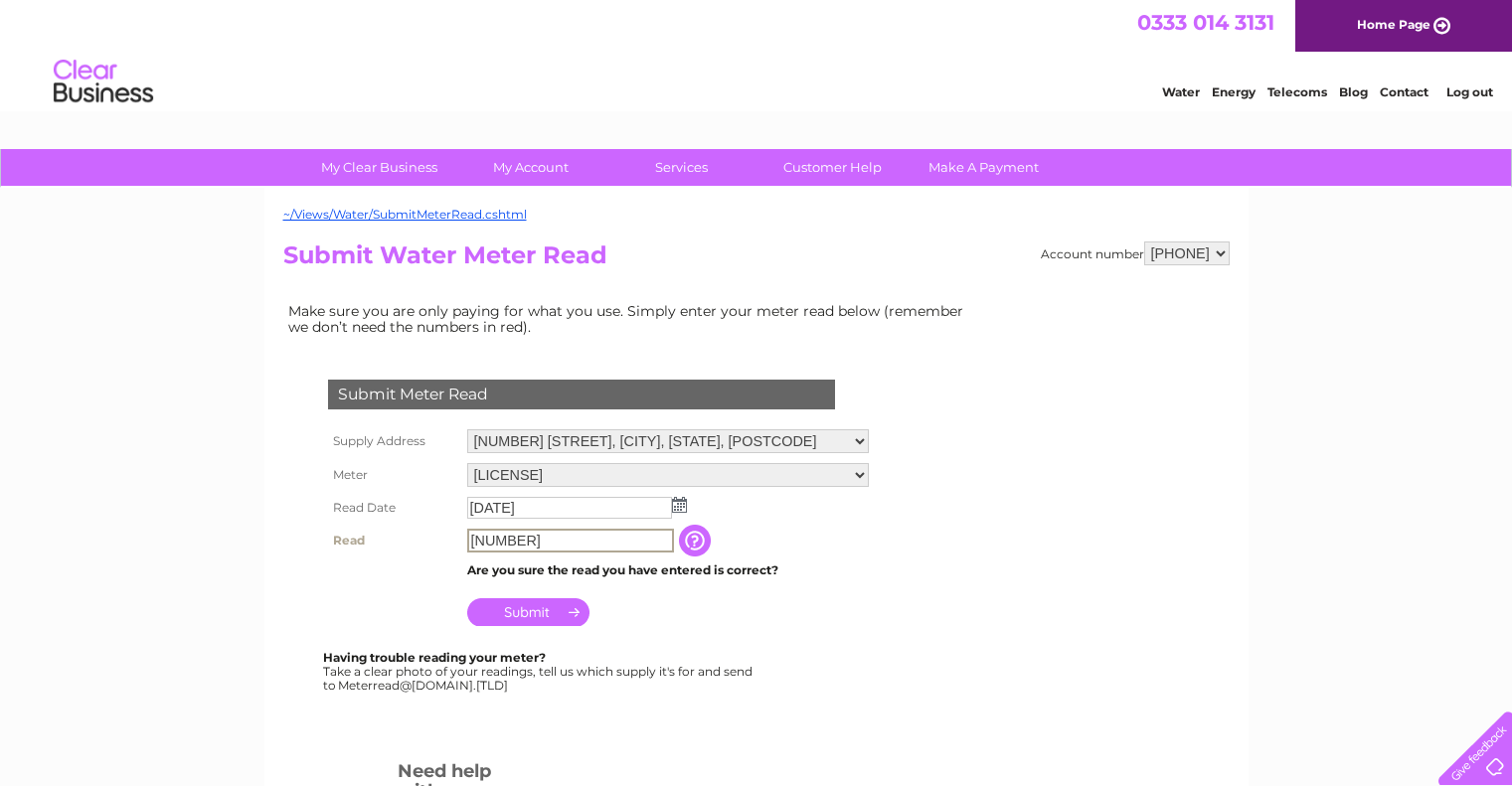type on "[NUMBER]" 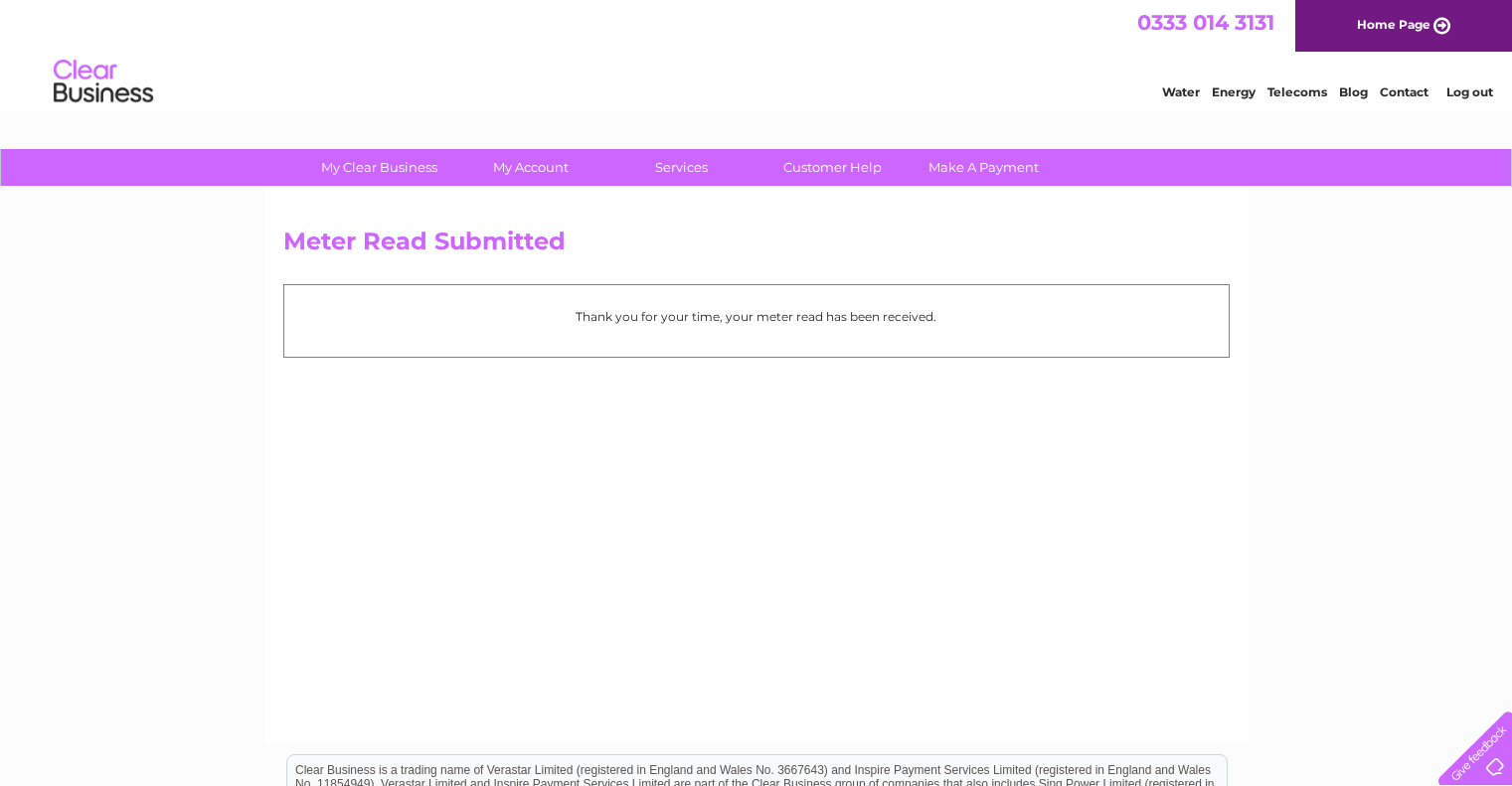 scroll, scrollTop: 0, scrollLeft: 0, axis: both 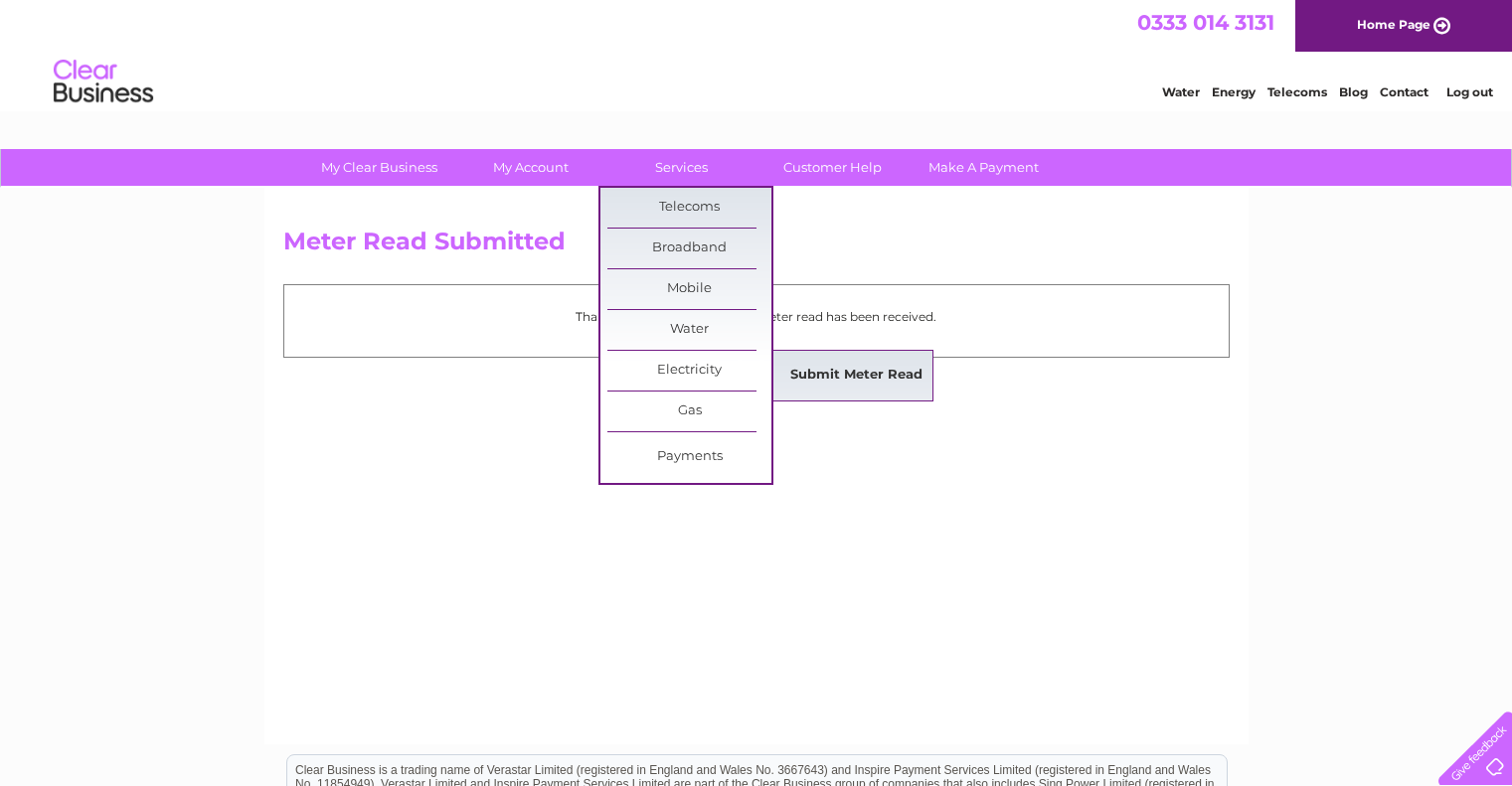 click on "Submit Meter Read" at bounding box center [856, 376] 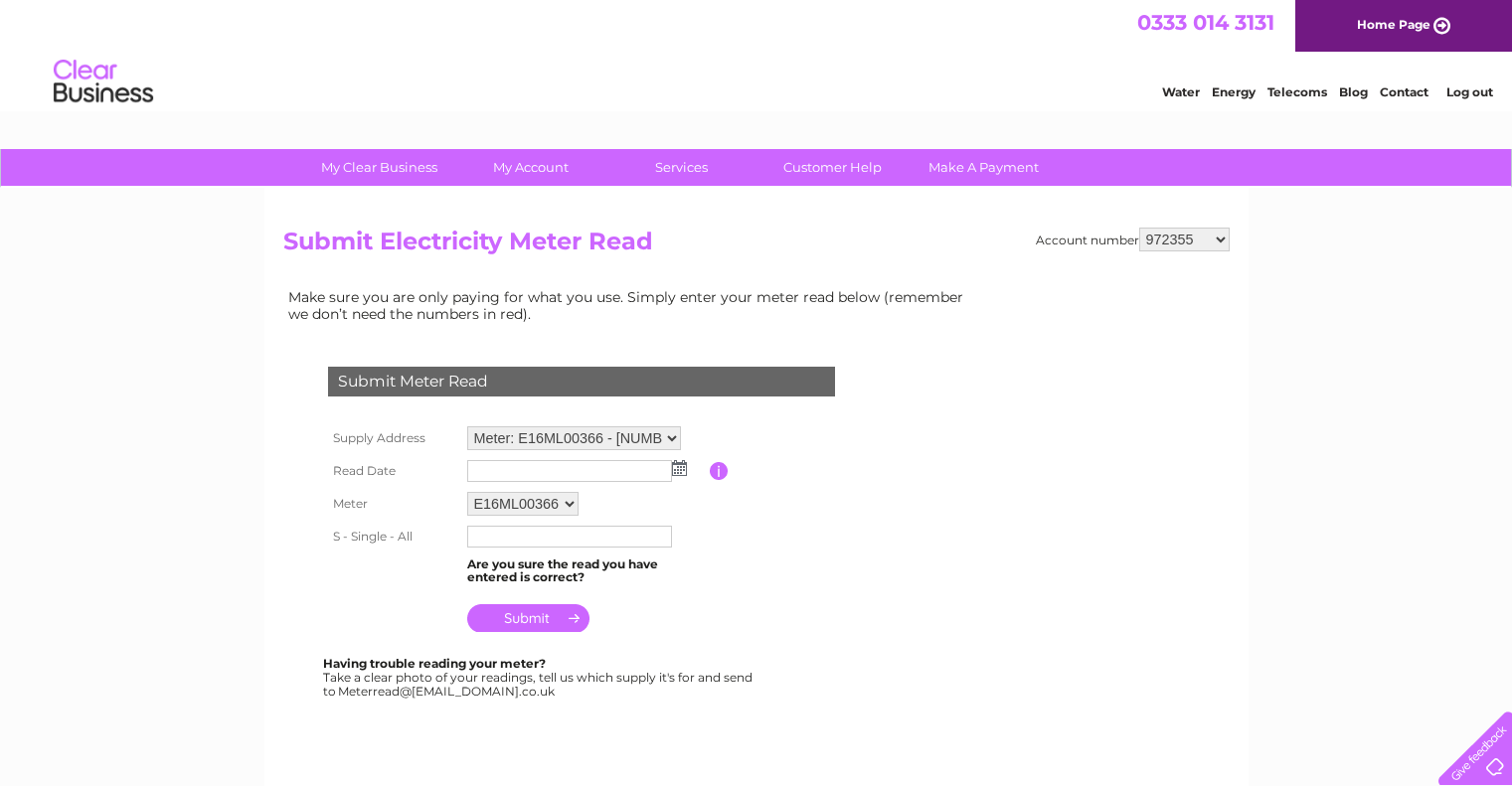 scroll, scrollTop: 0, scrollLeft: 0, axis: both 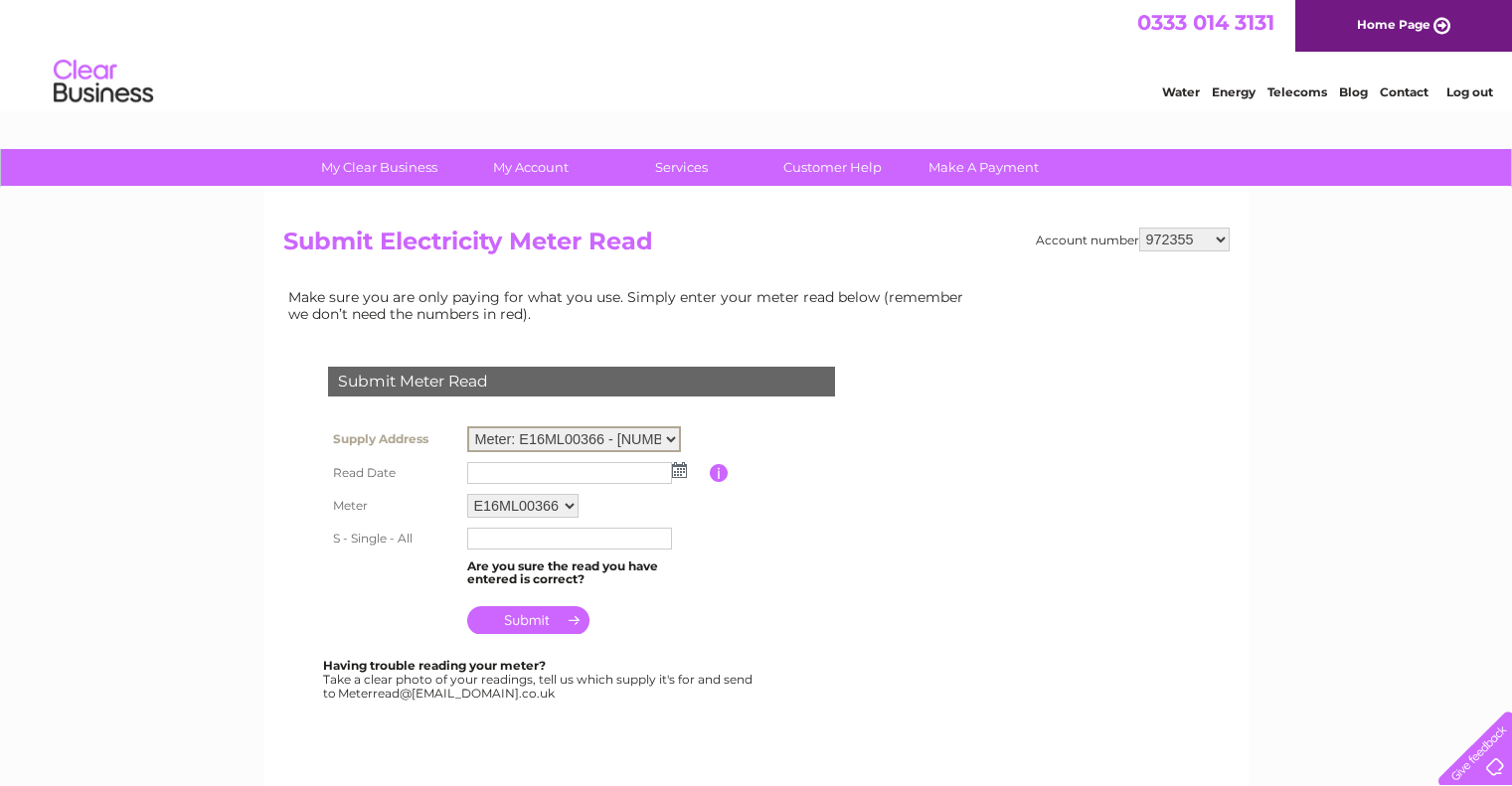 click on "Meter: E16ML00366 - 30 Muir Place, Houstoun Industrial Estate, Livingston, EH54 5BF
Meter: E16ML00361 - 31 Muir Place, Houstoun Industrial Estate, Livingston, EH54 5BF
Meter: E10BG15703 - 18 Main Street, Deans, Livingston, EH54 8DF" at bounding box center [574, 439] 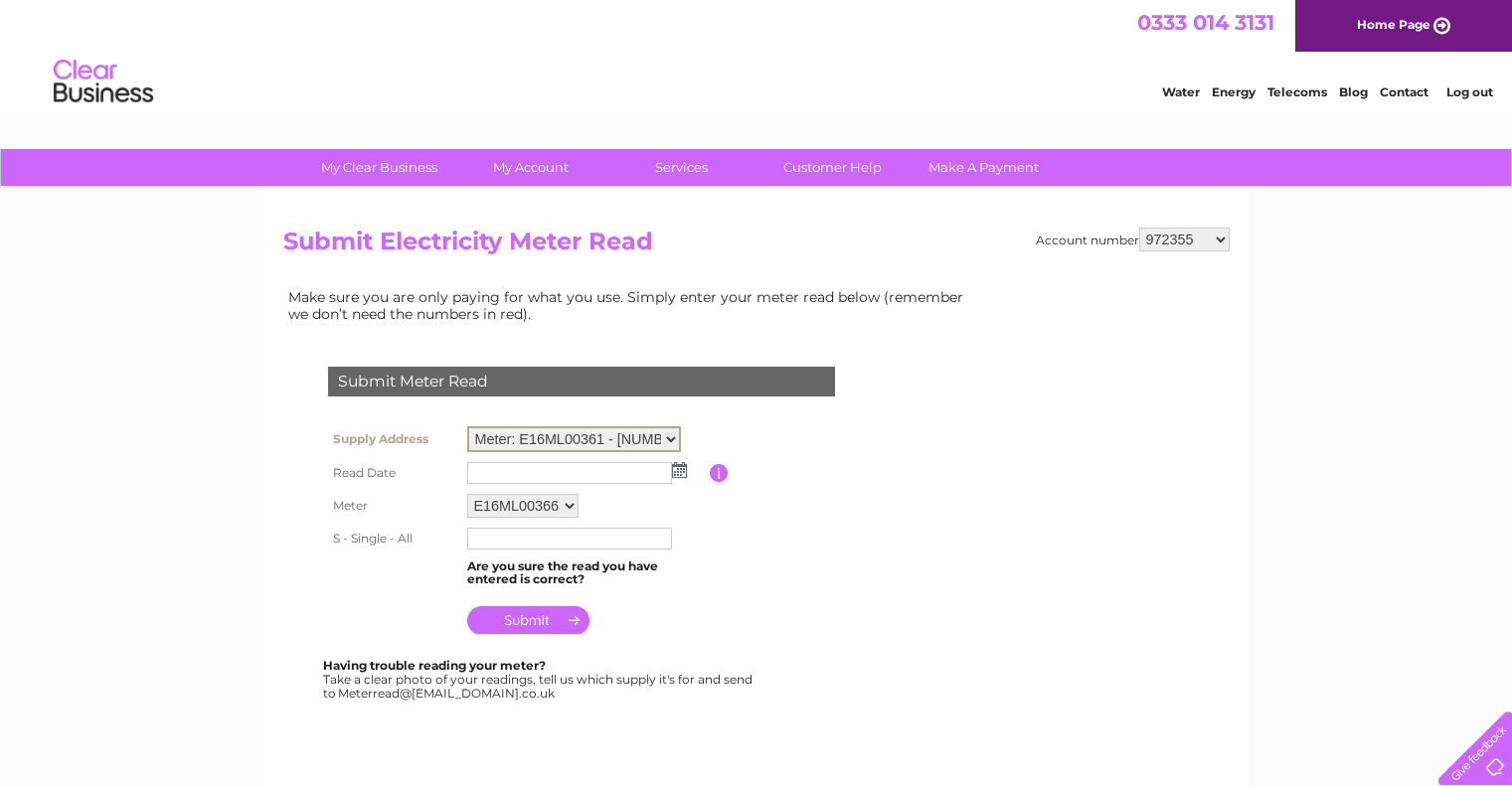click on "Meter: E16ML00366 - 30 Muir Place, Houstoun Industrial Estate, Livingston, EH54 5BF
Meter: E16ML00361 - 31 Muir Place, Houstoun Industrial Estate, Livingston, EH54 5BF
Meter: E10BG15703 - 18 Main Street, Deans, Livingston, EH54 8DF" at bounding box center (574, 439) 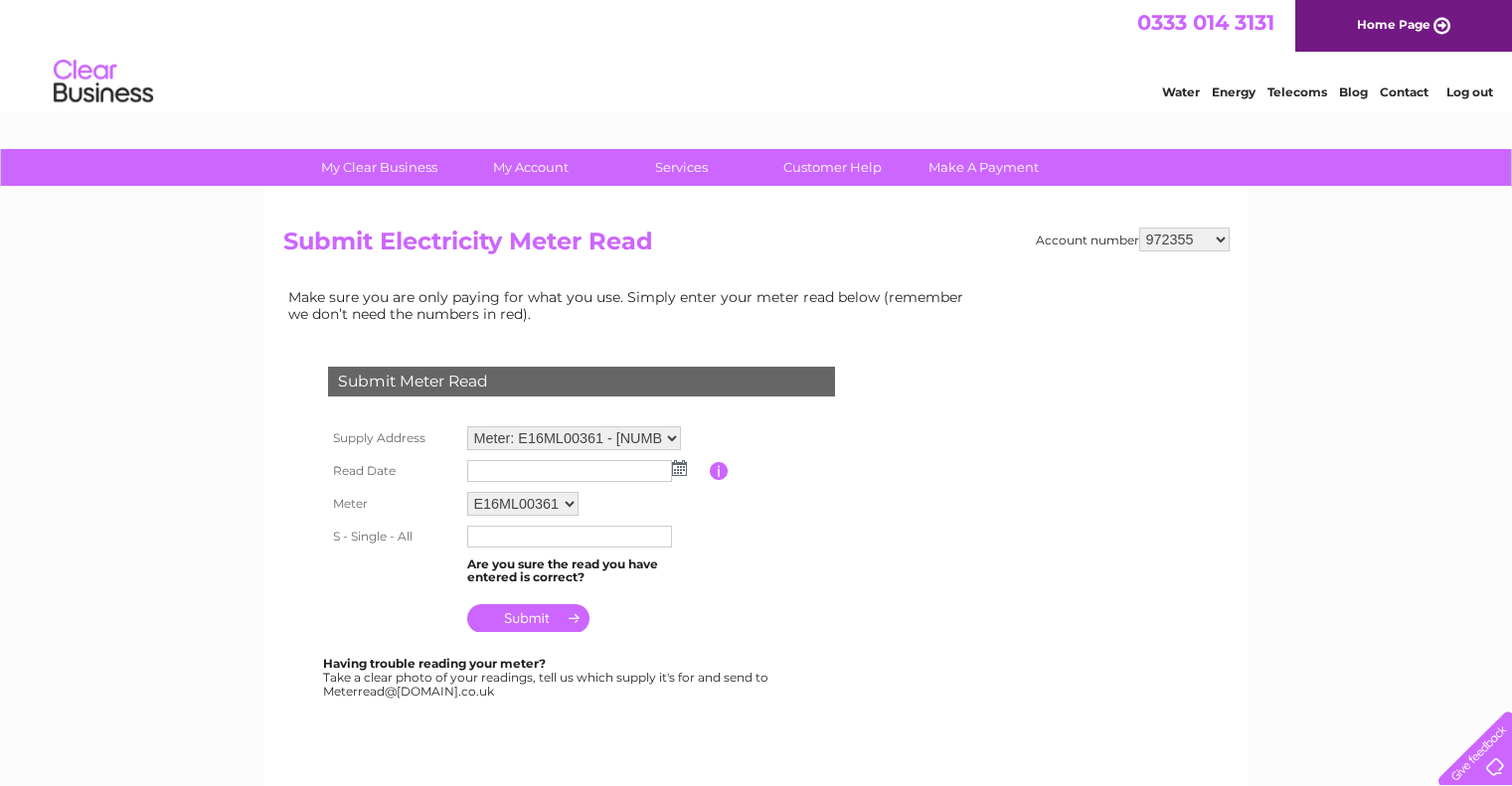 scroll, scrollTop: 0, scrollLeft: 0, axis: both 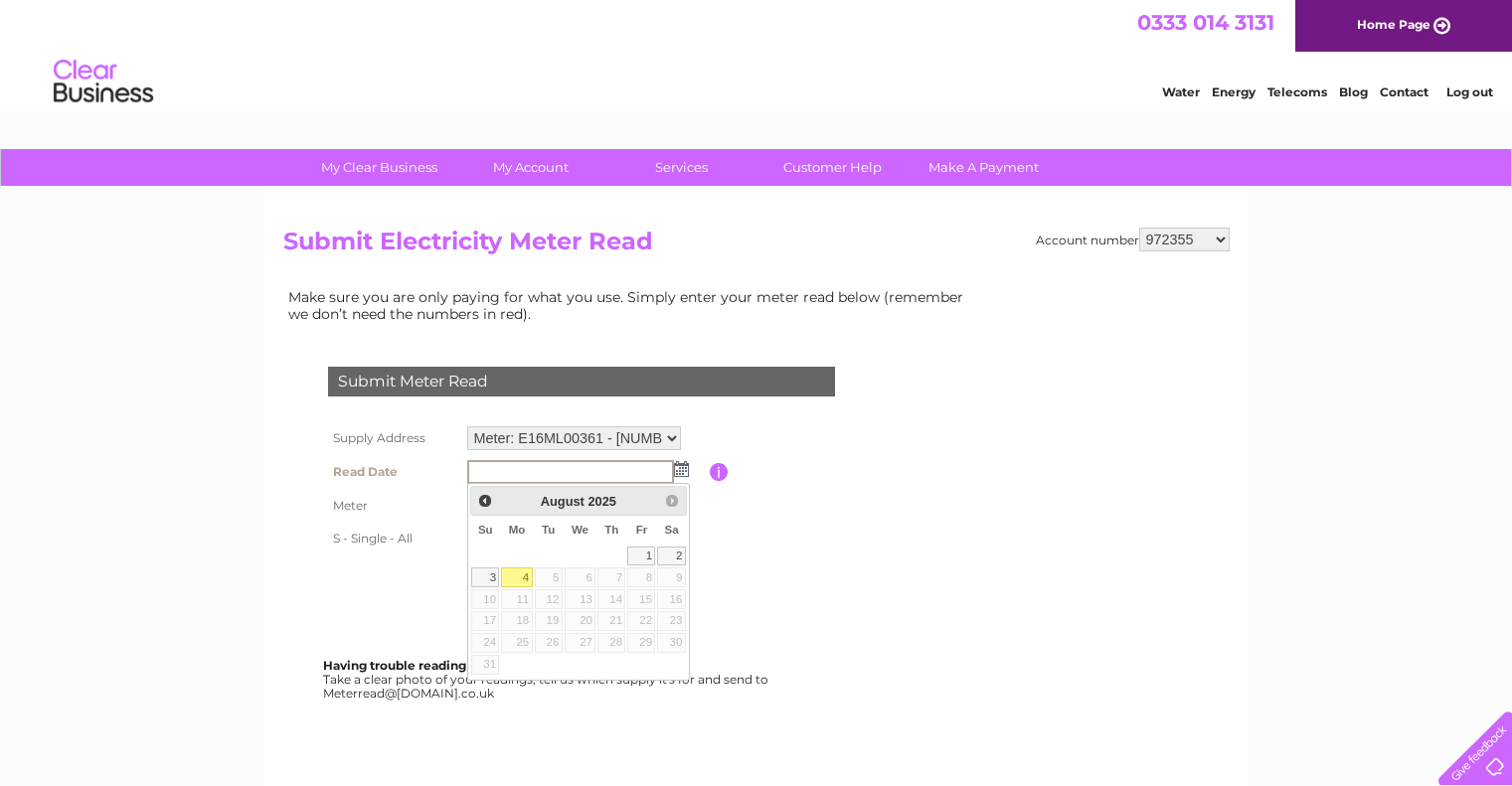 click on "4" at bounding box center (516, 577) 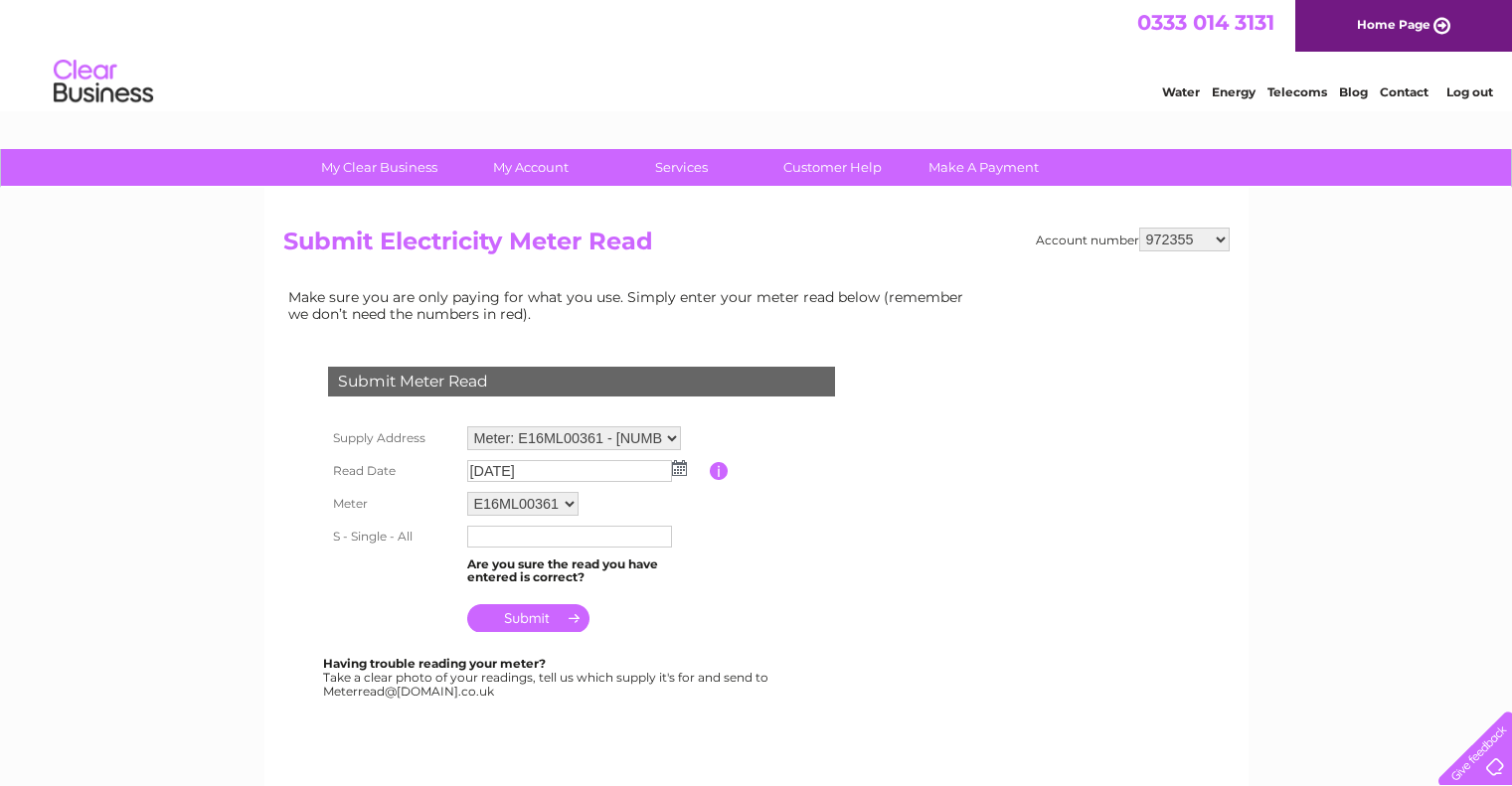 click at bounding box center (570, 537) 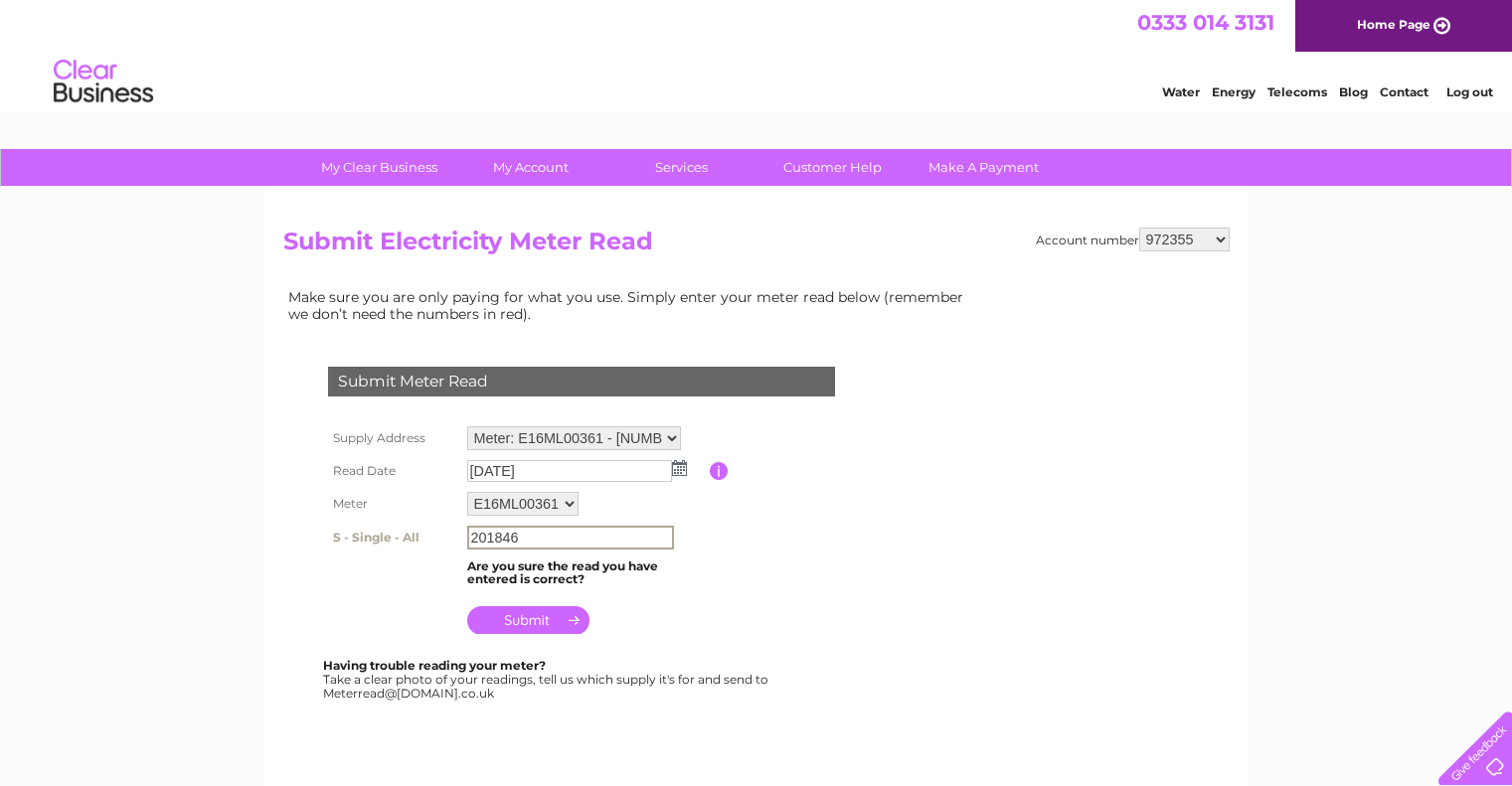 type on "201846" 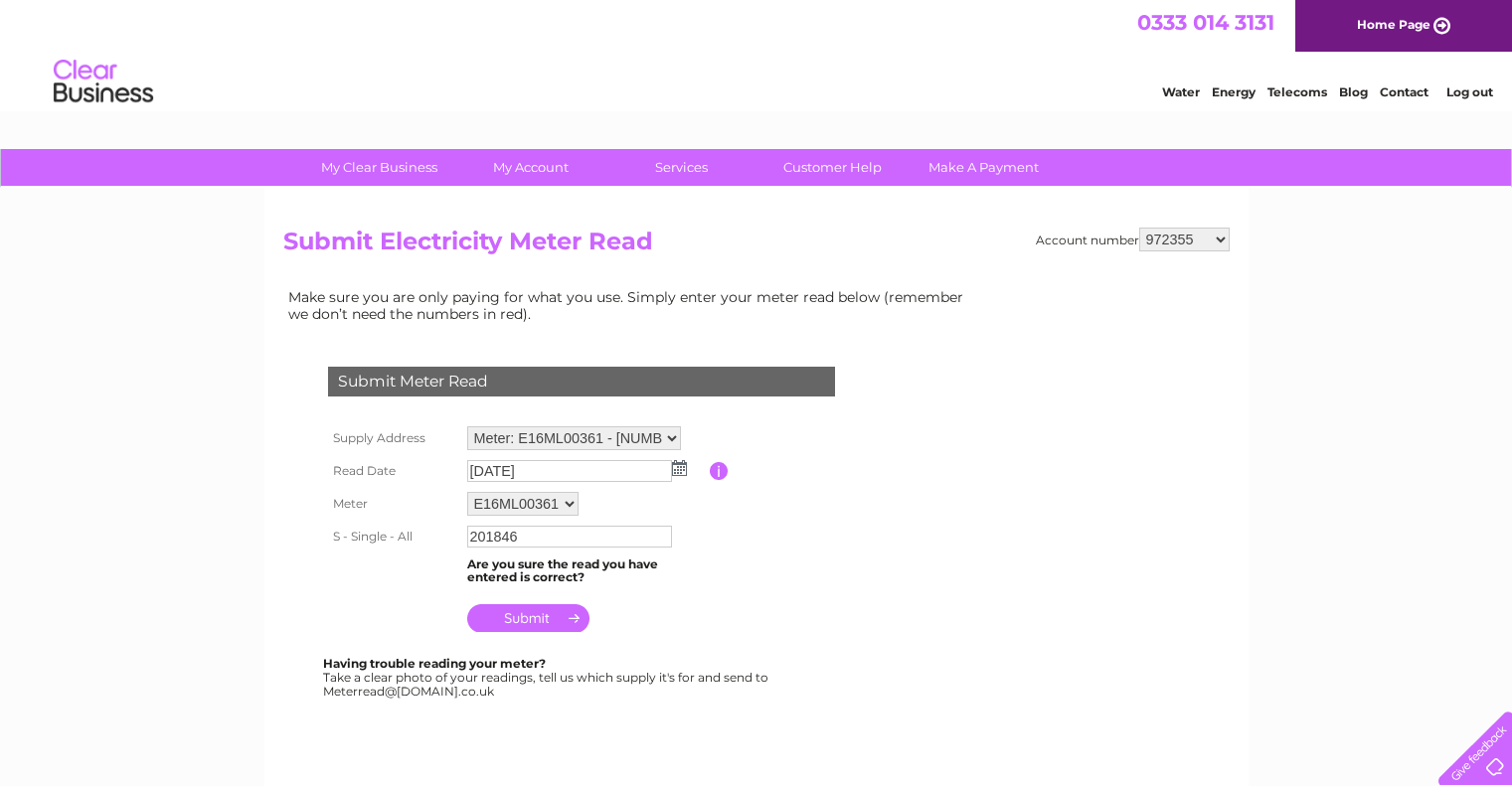 click at bounding box center (528, 618) 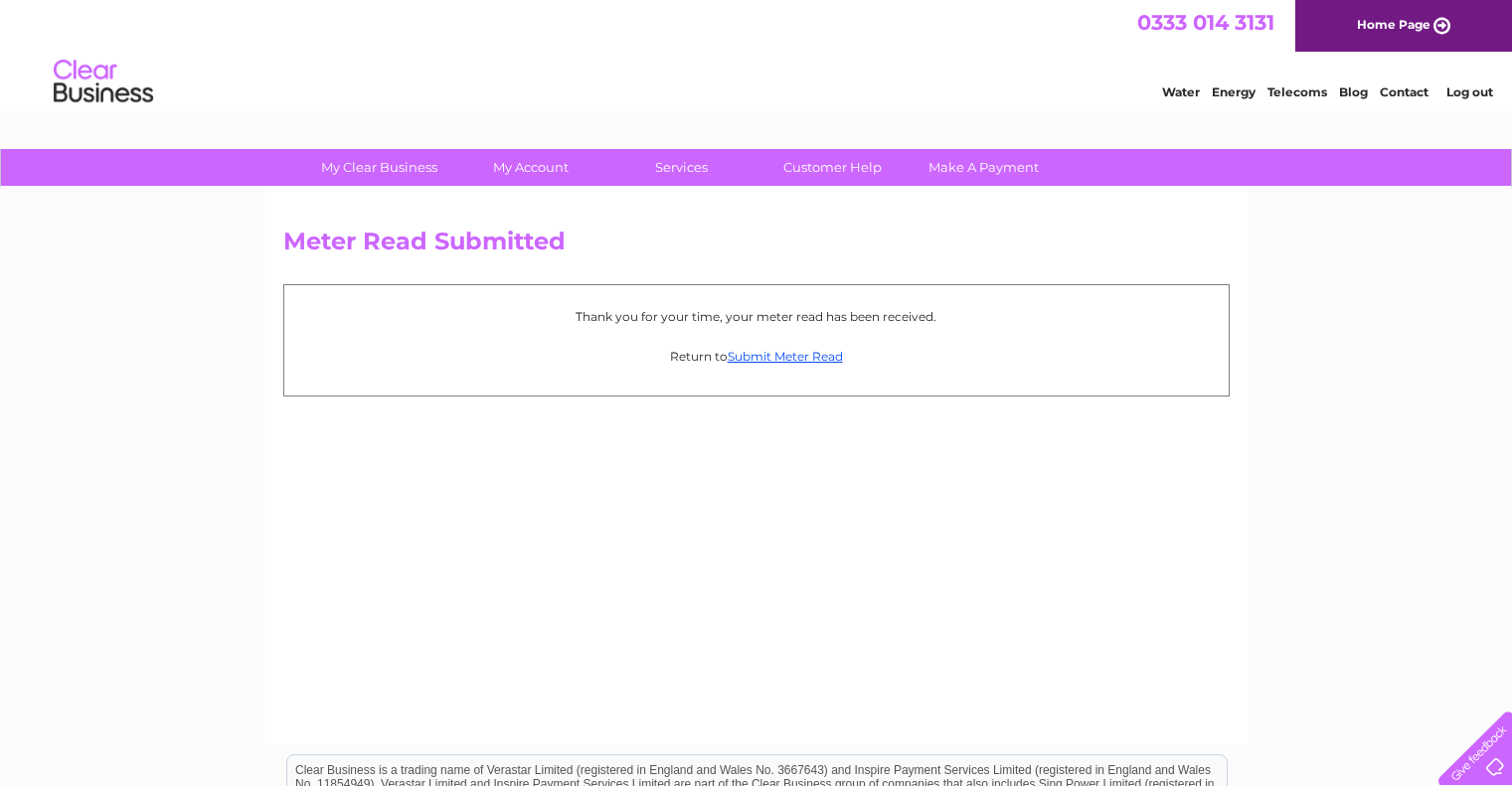 scroll, scrollTop: 0, scrollLeft: 0, axis: both 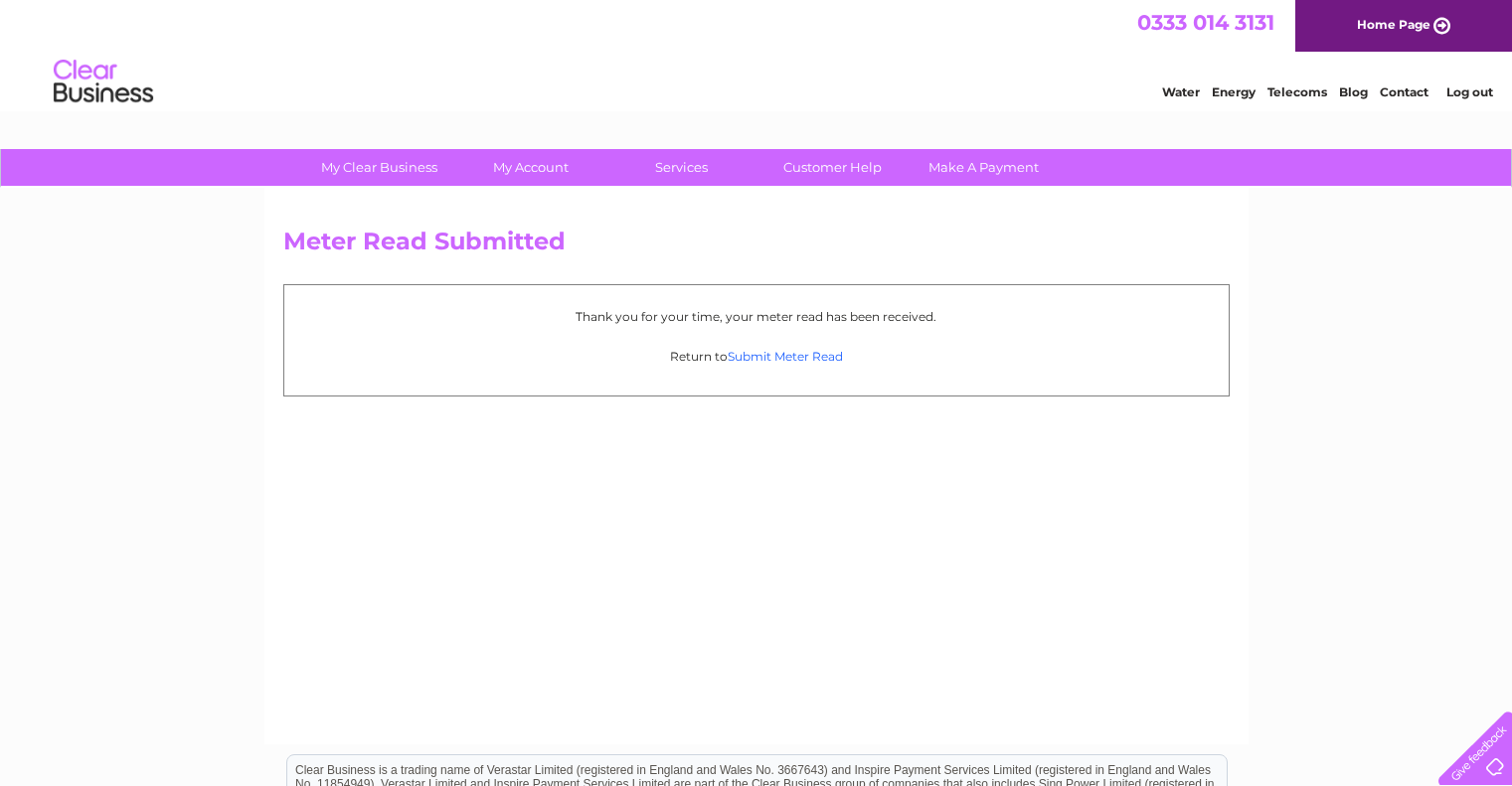 click on "Submit Meter Read" at bounding box center (785, 356) 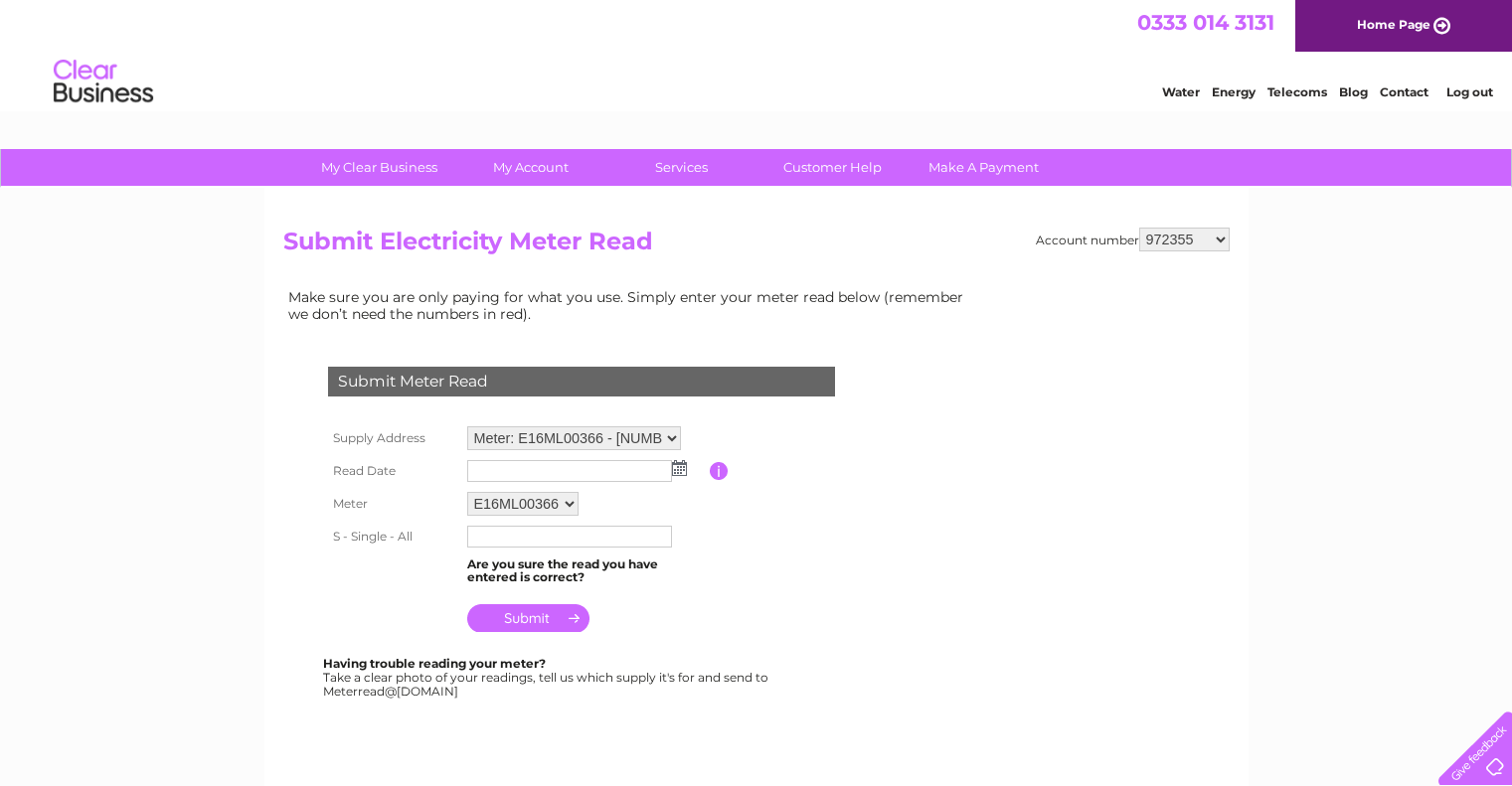 scroll, scrollTop: 0, scrollLeft: 0, axis: both 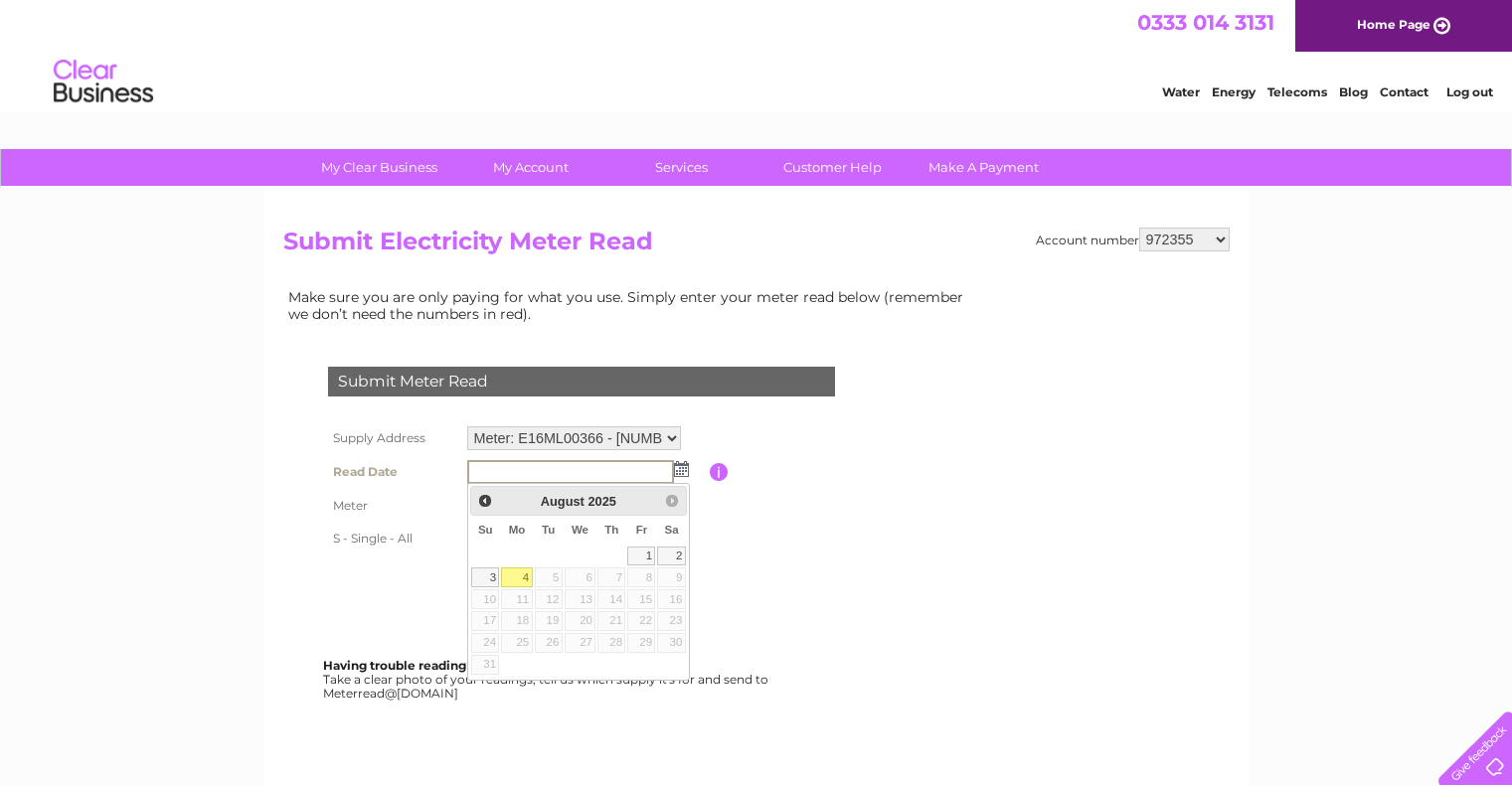 click on "4" at bounding box center (516, 577) 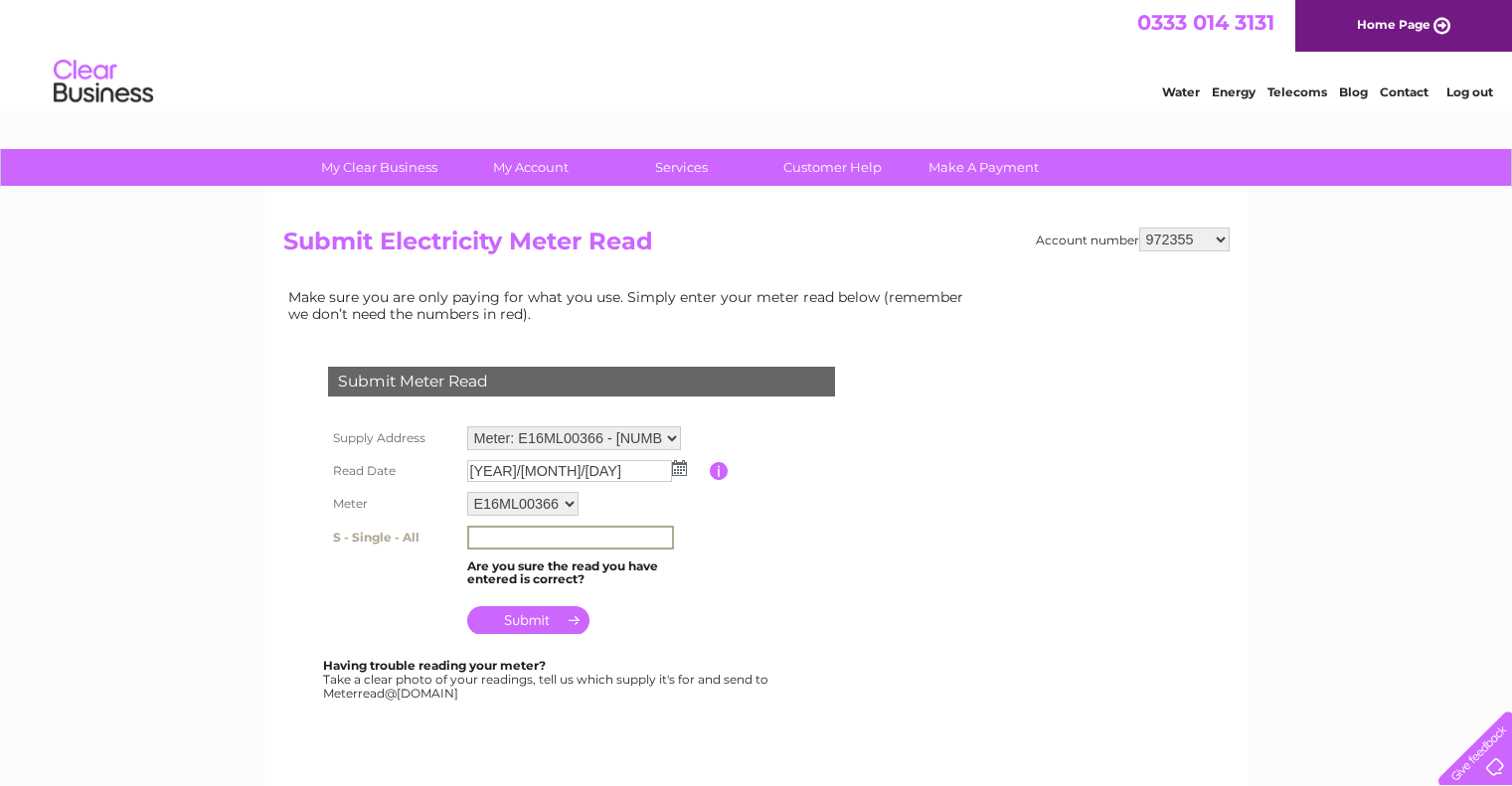 click at bounding box center (571, 538) 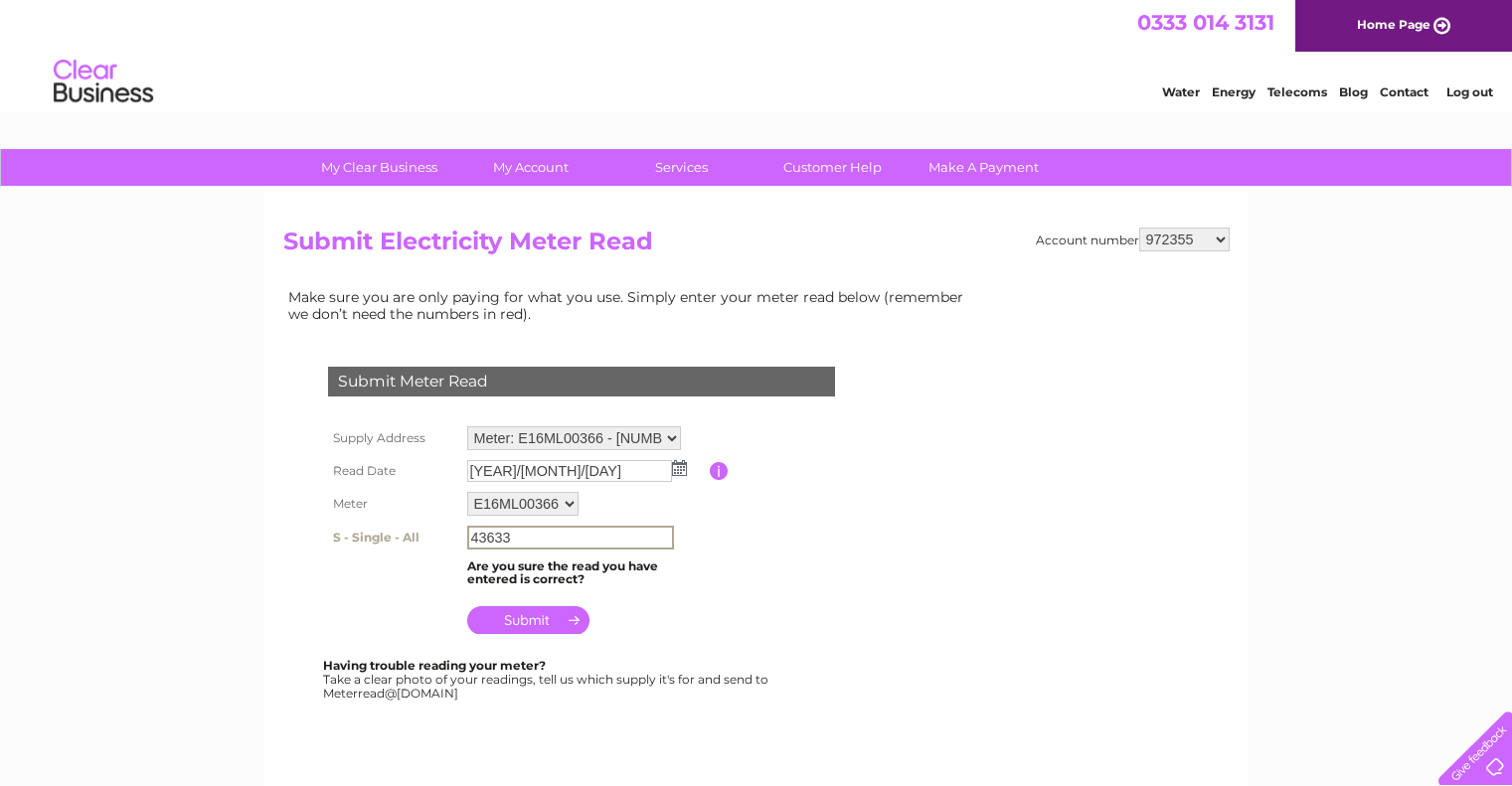 type on "43633" 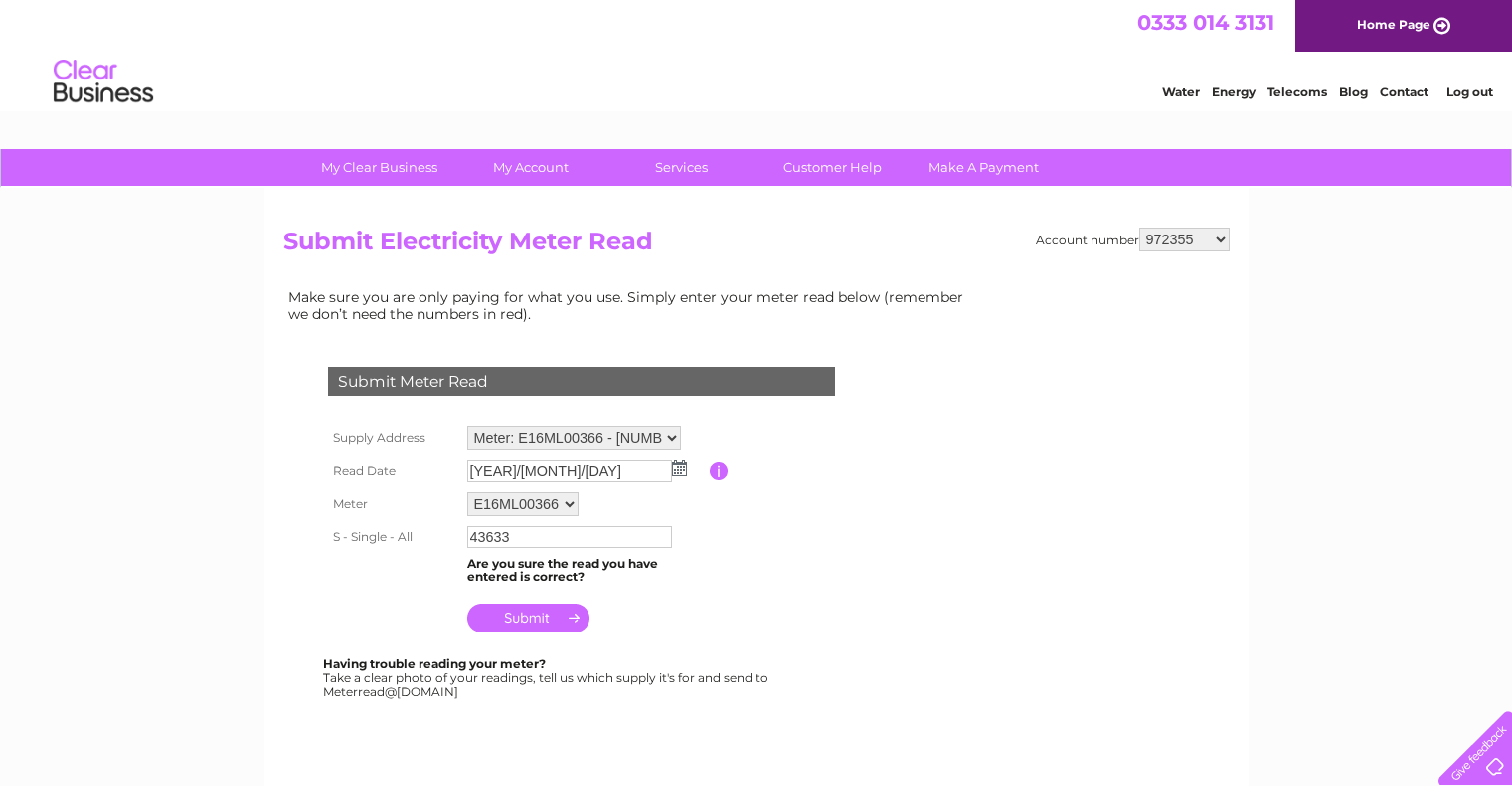 click at bounding box center [528, 618] 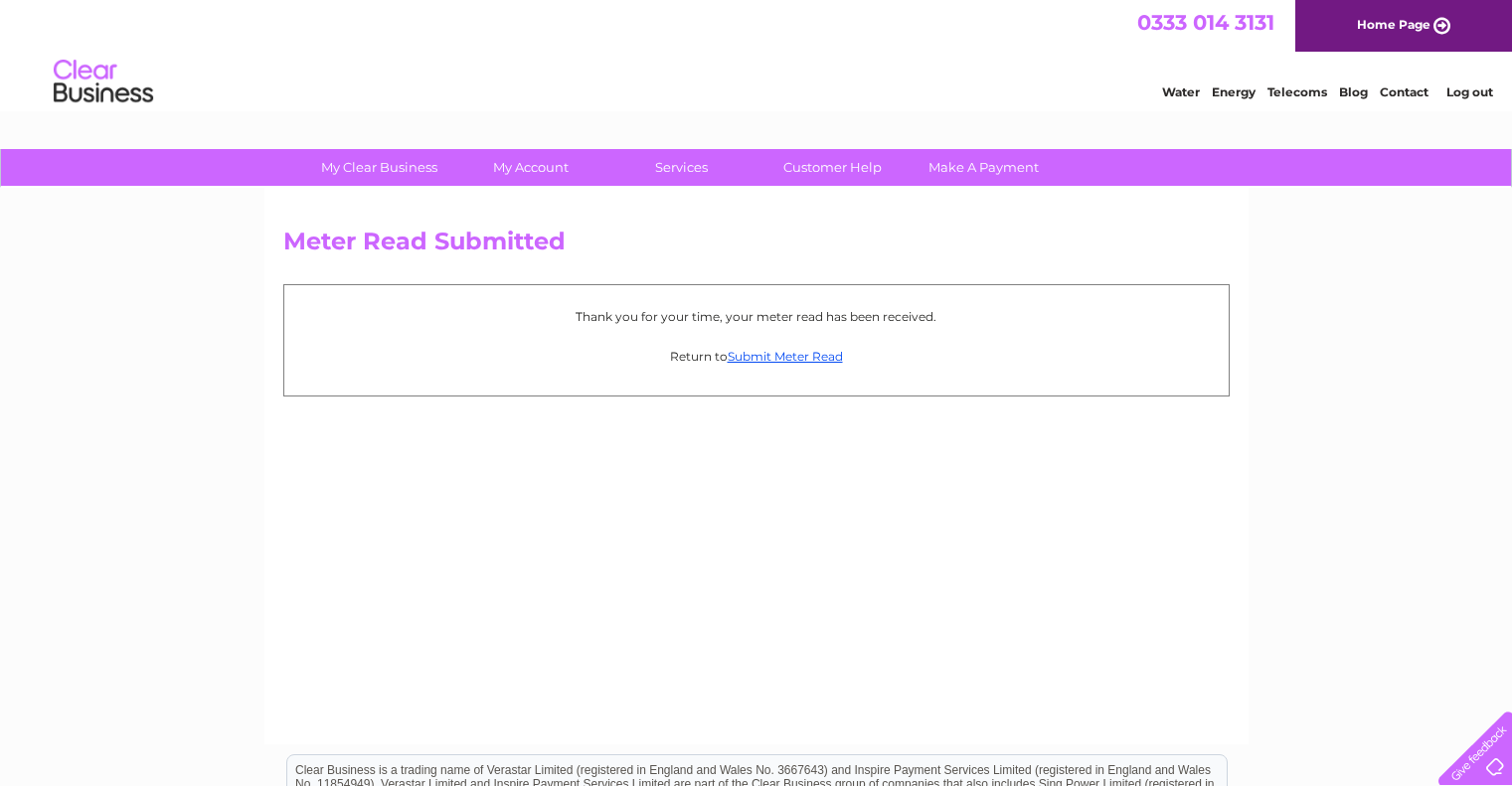 scroll, scrollTop: 0, scrollLeft: 0, axis: both 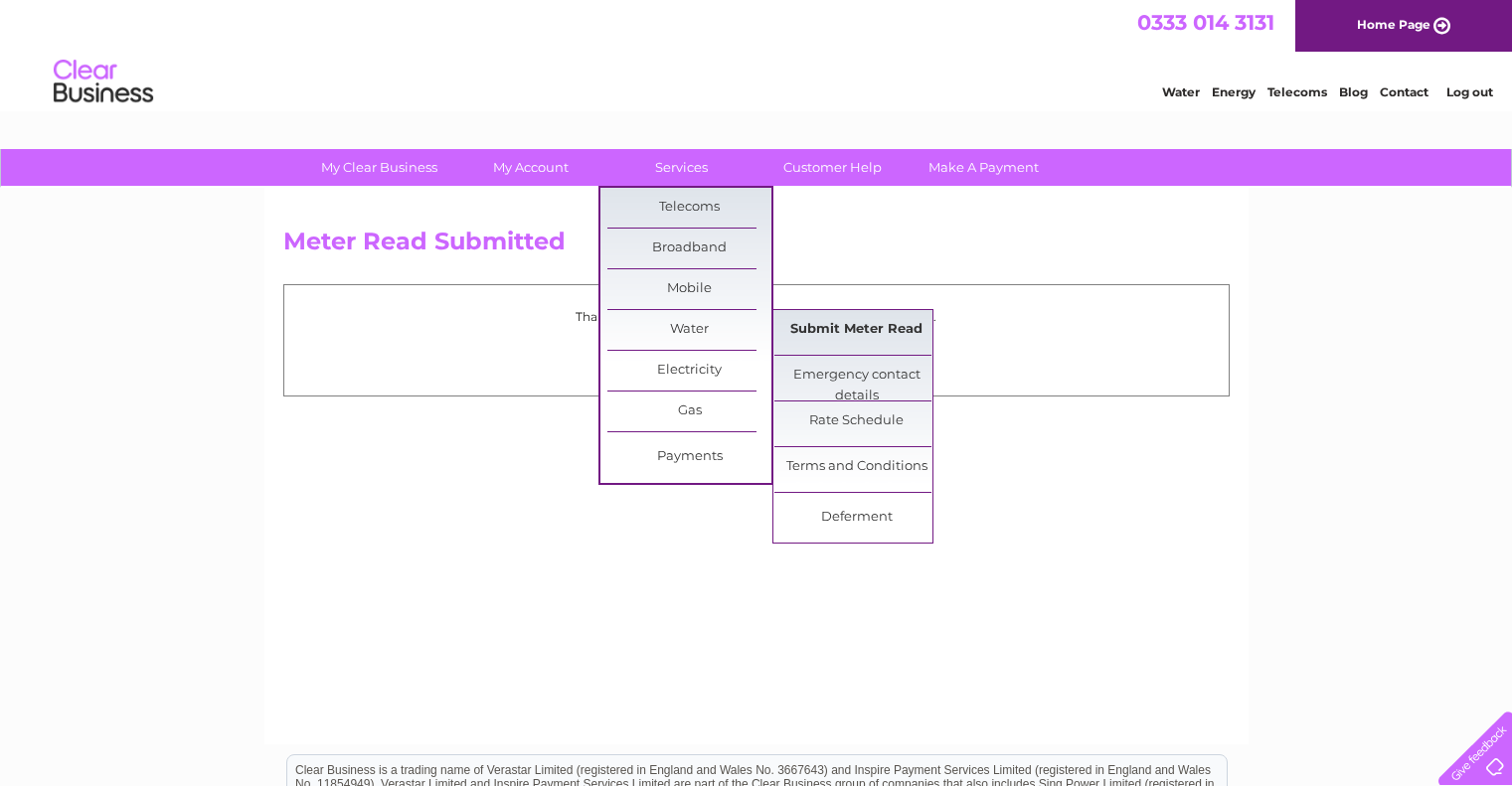 click on "Submit Meter Read" at bounding box center (856, 330) 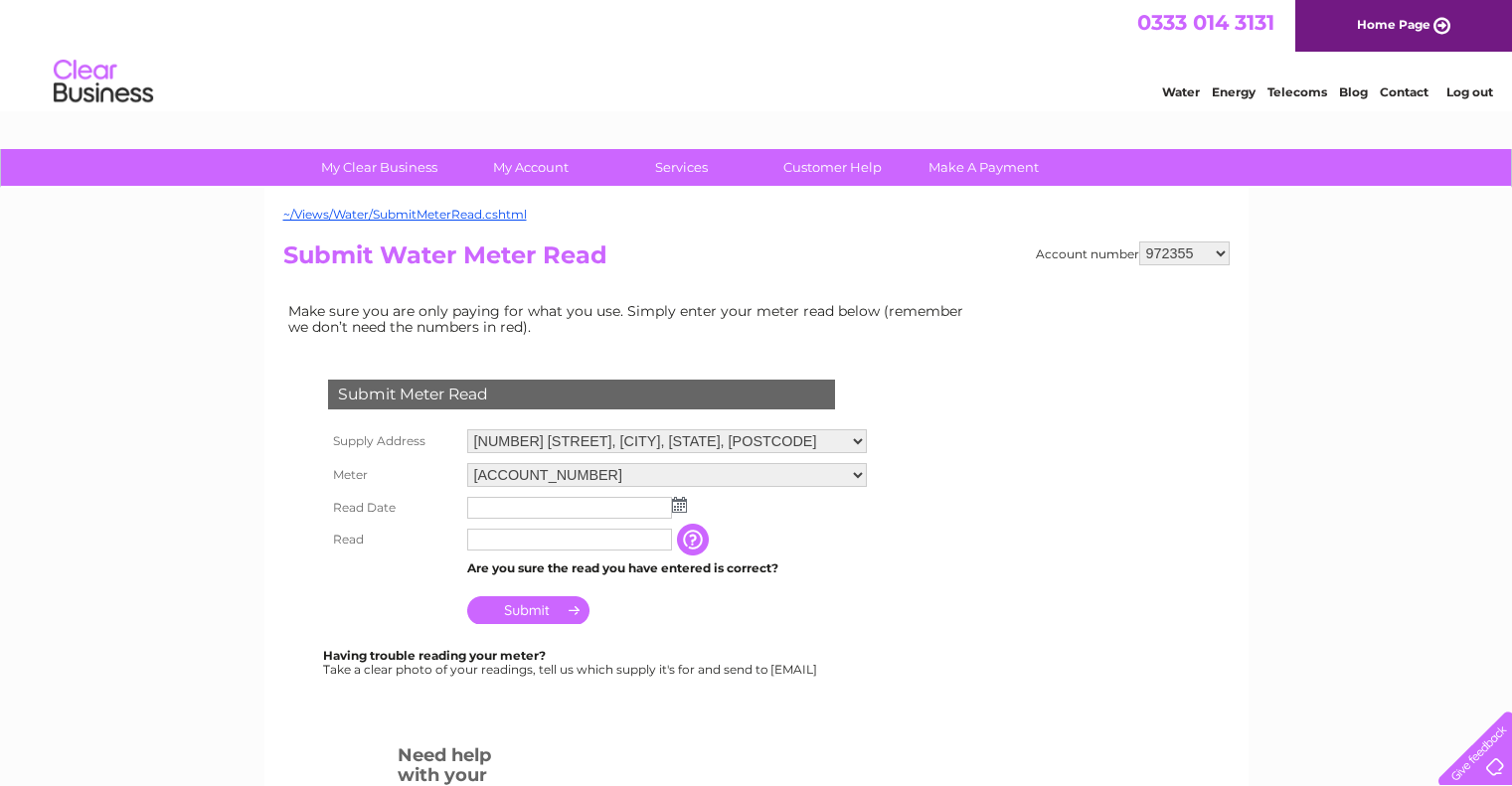 scroll, scrollTop: 0, scrollLeft: 0, axis: both 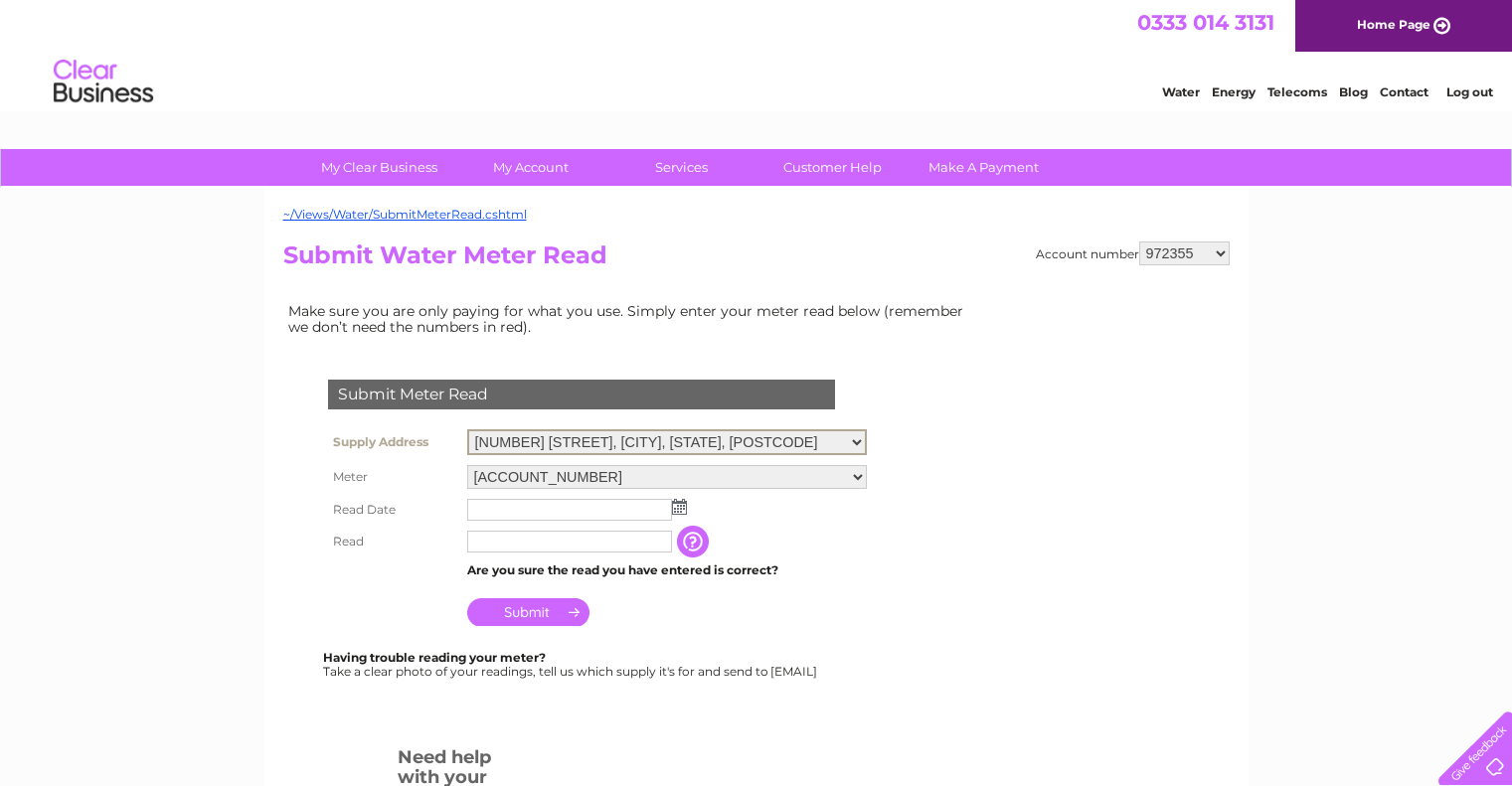 click on "34 Portobello High Street, Edinburgh, Midlothian, EH15 1DD
23 Bread Street, Edinburgh, Midlothian, EH3 9AL" at bounding box center [667, 442] 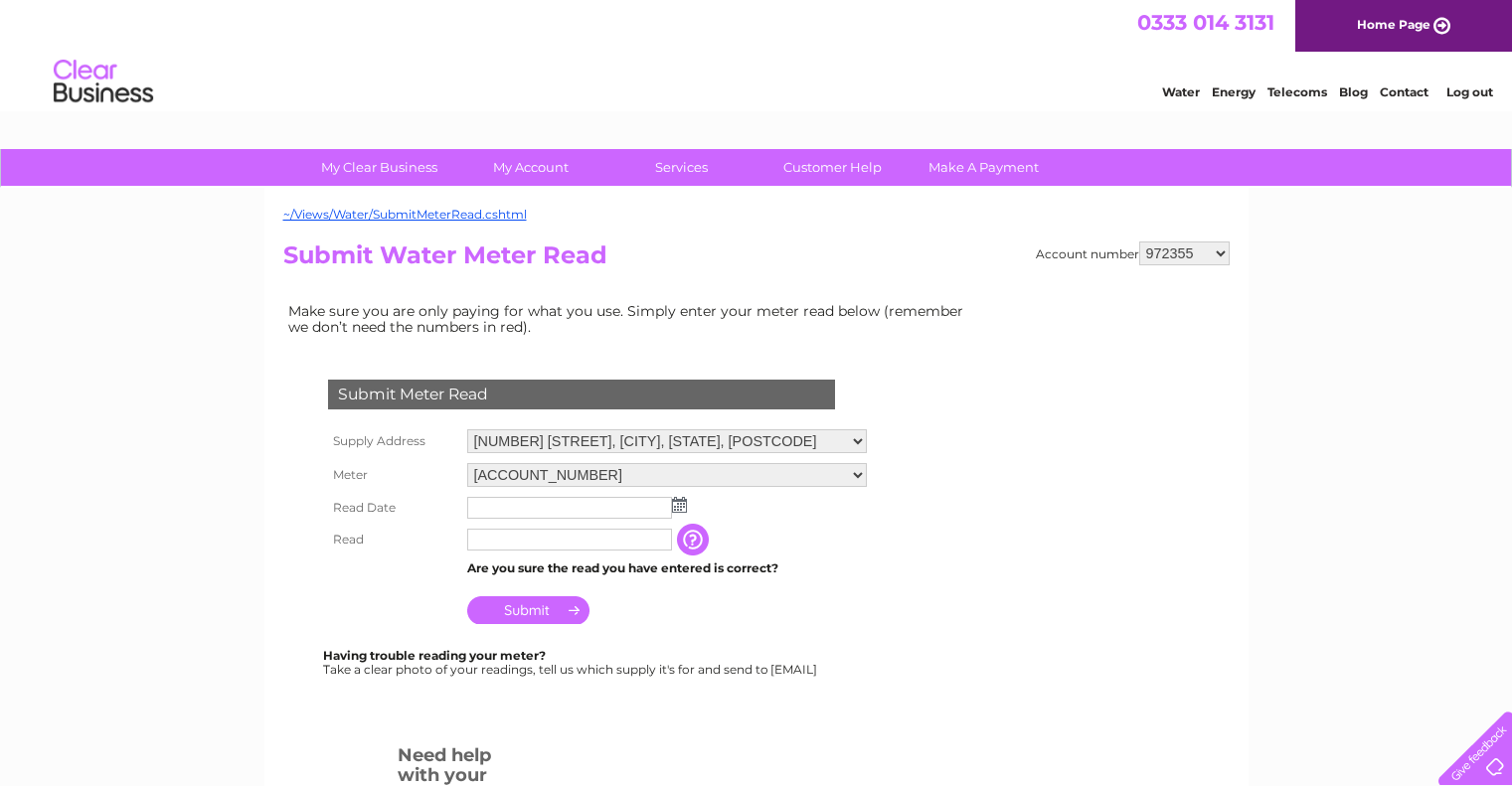 click on "972355
30286662" at bounding box center (1184, 253) 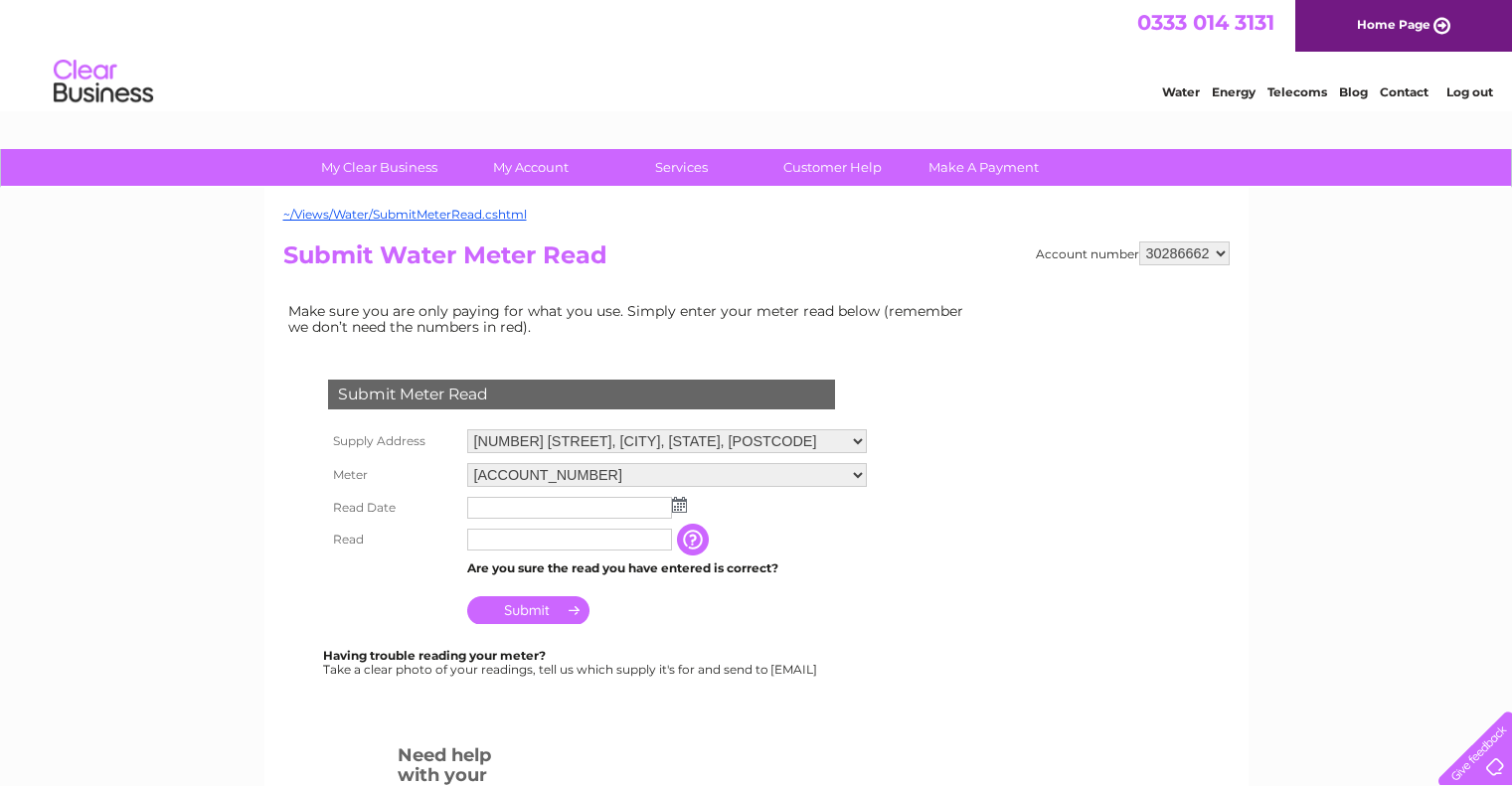 click on "972355
30286662" at bounding box center [1184, 253] 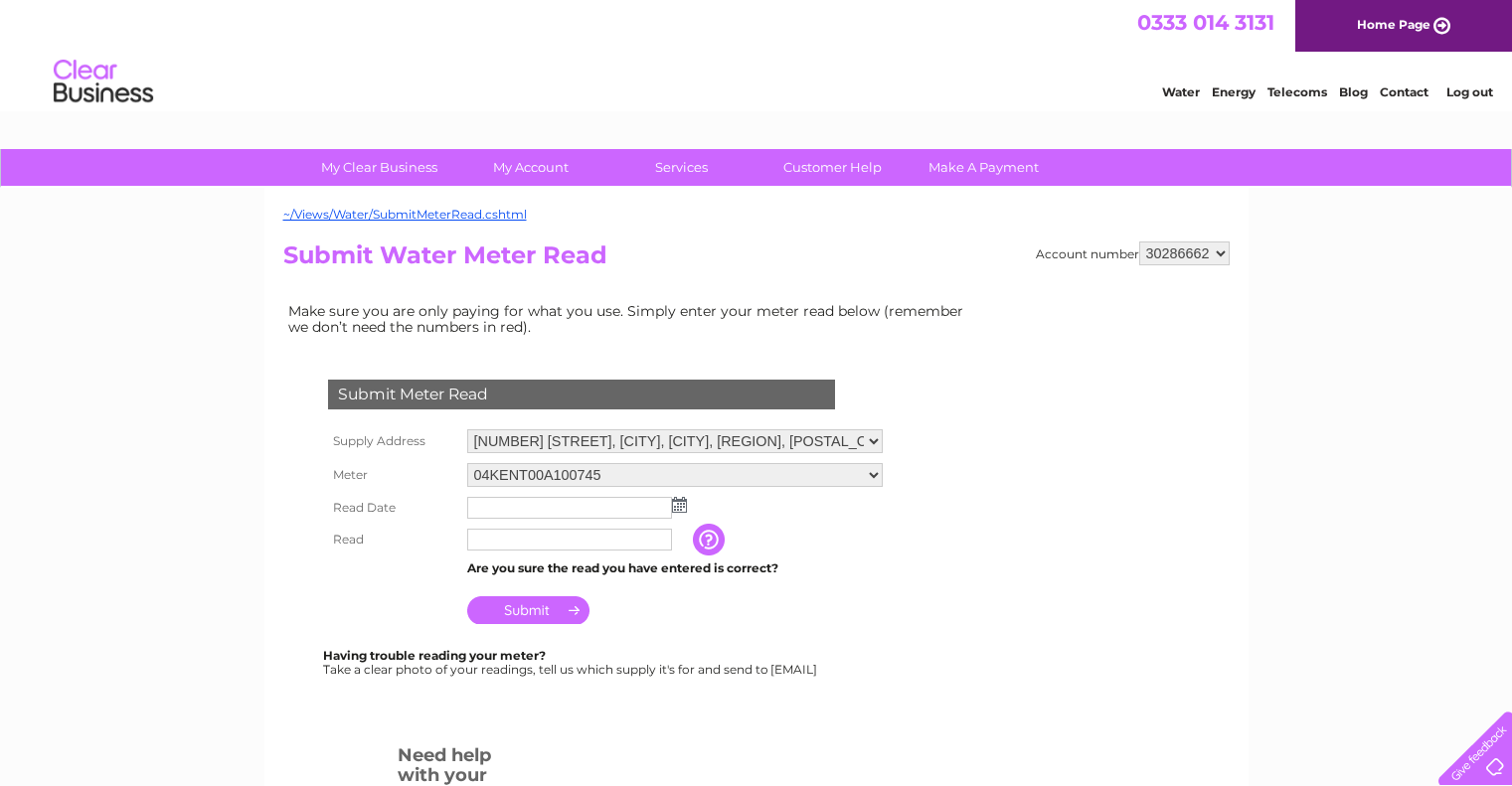 scroll, scrollTop: 0, scrollLeft: 0, axis: both 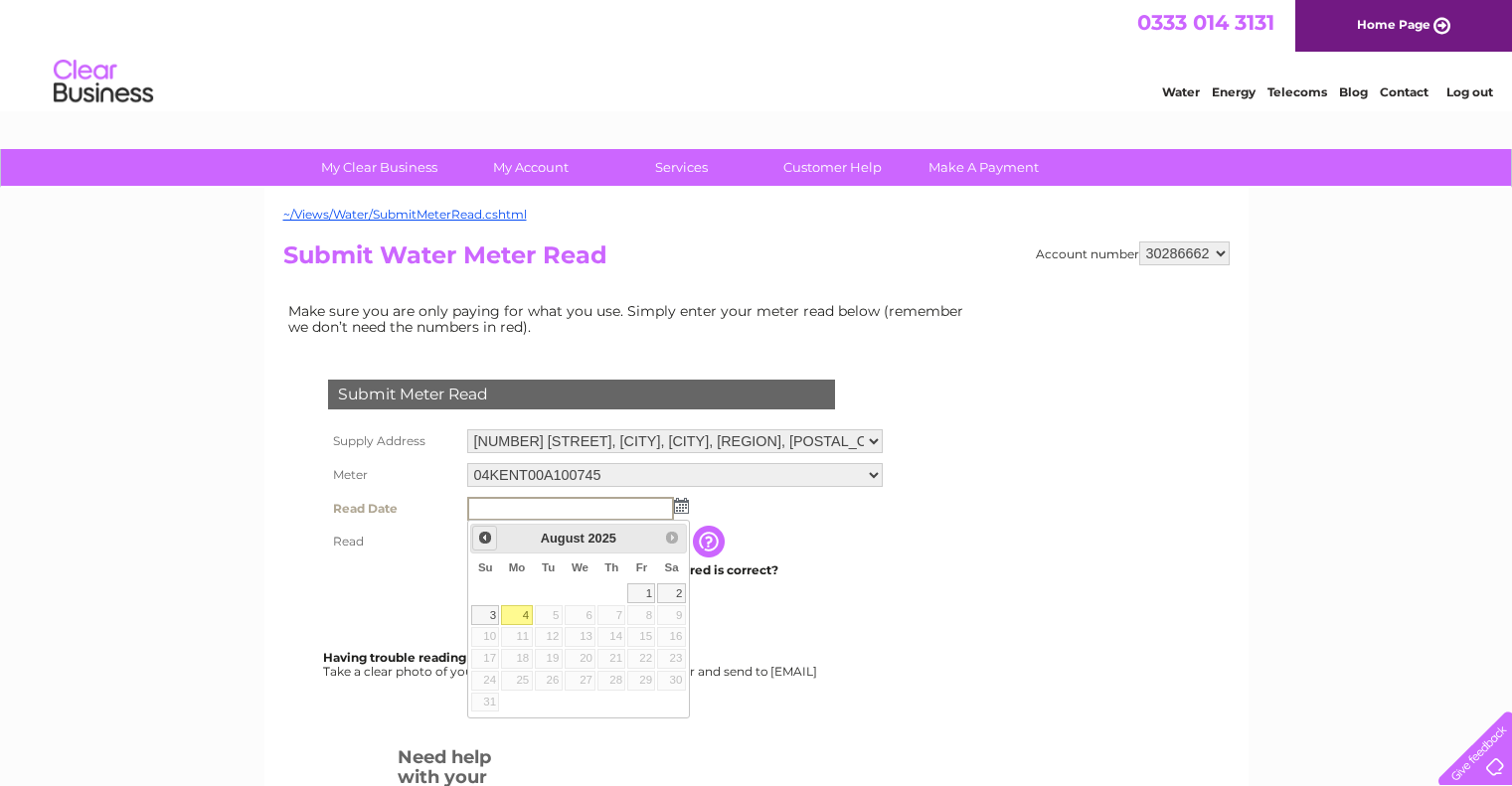 click on "Prev" at bounding box center [485, 538] 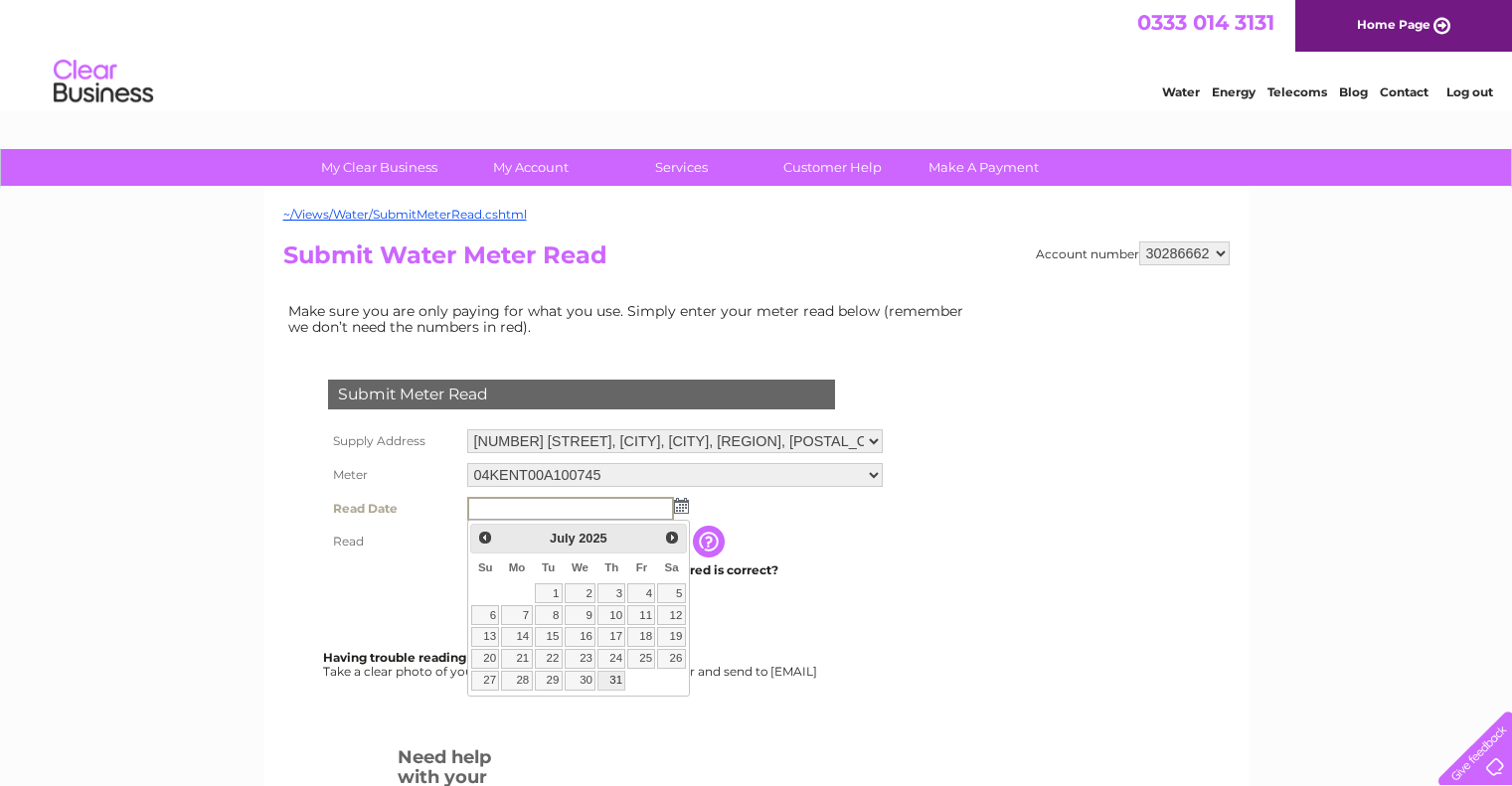click on "31" at bounding box center (611, 681) 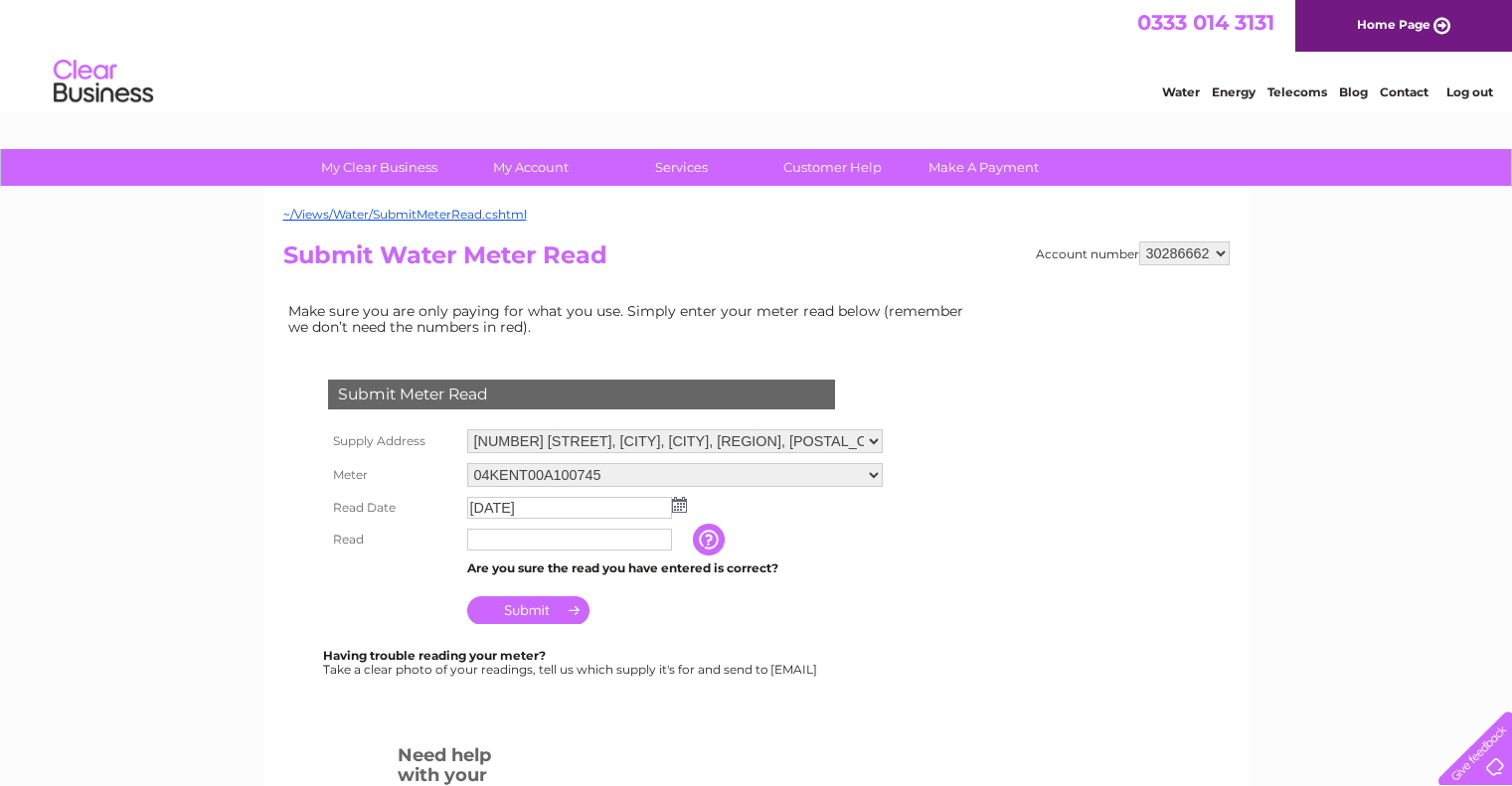 click at bounding box center (570, 540) 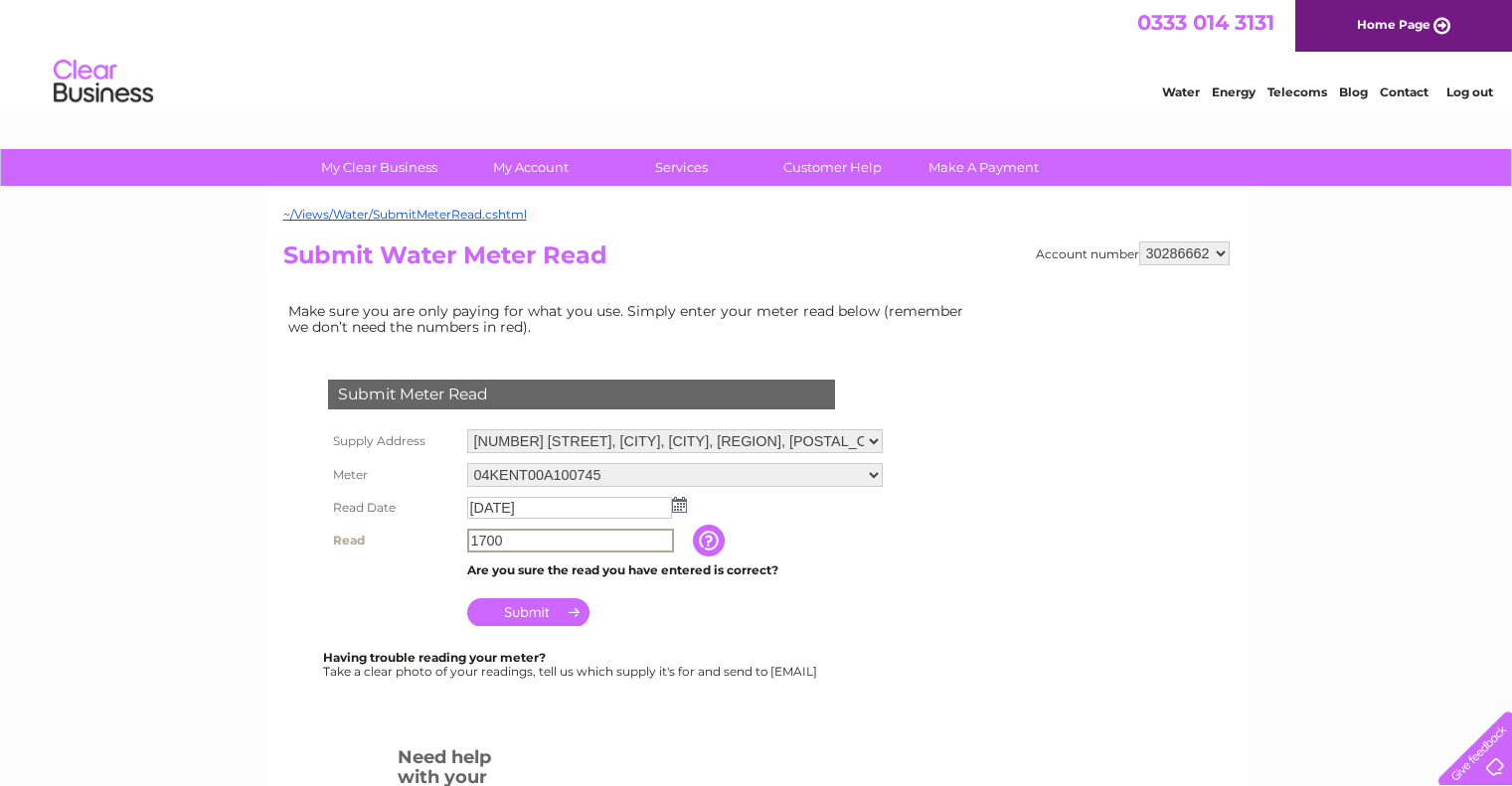 type on "1700" 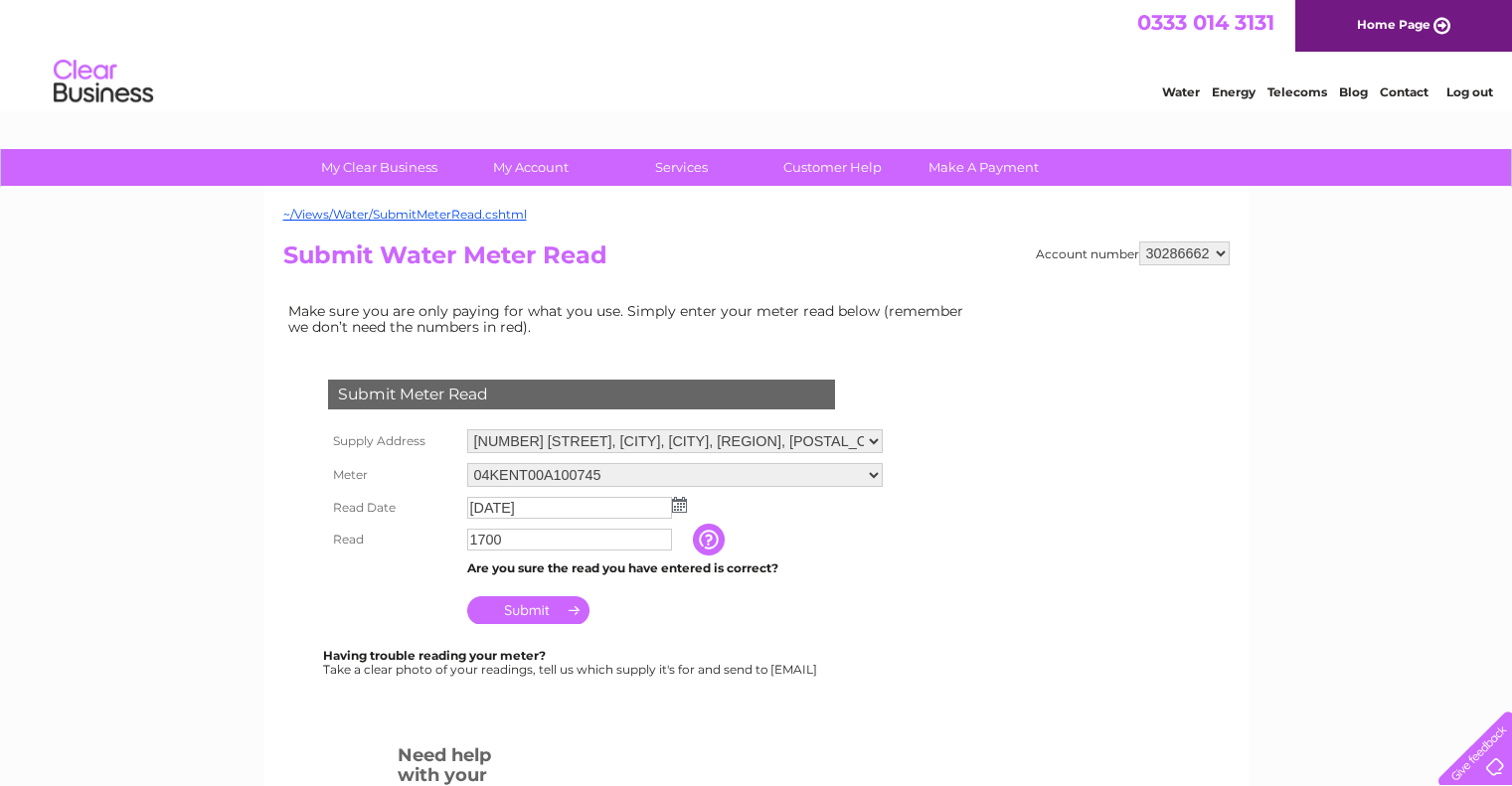 click on "Submit" at bounding box center (528, 610) 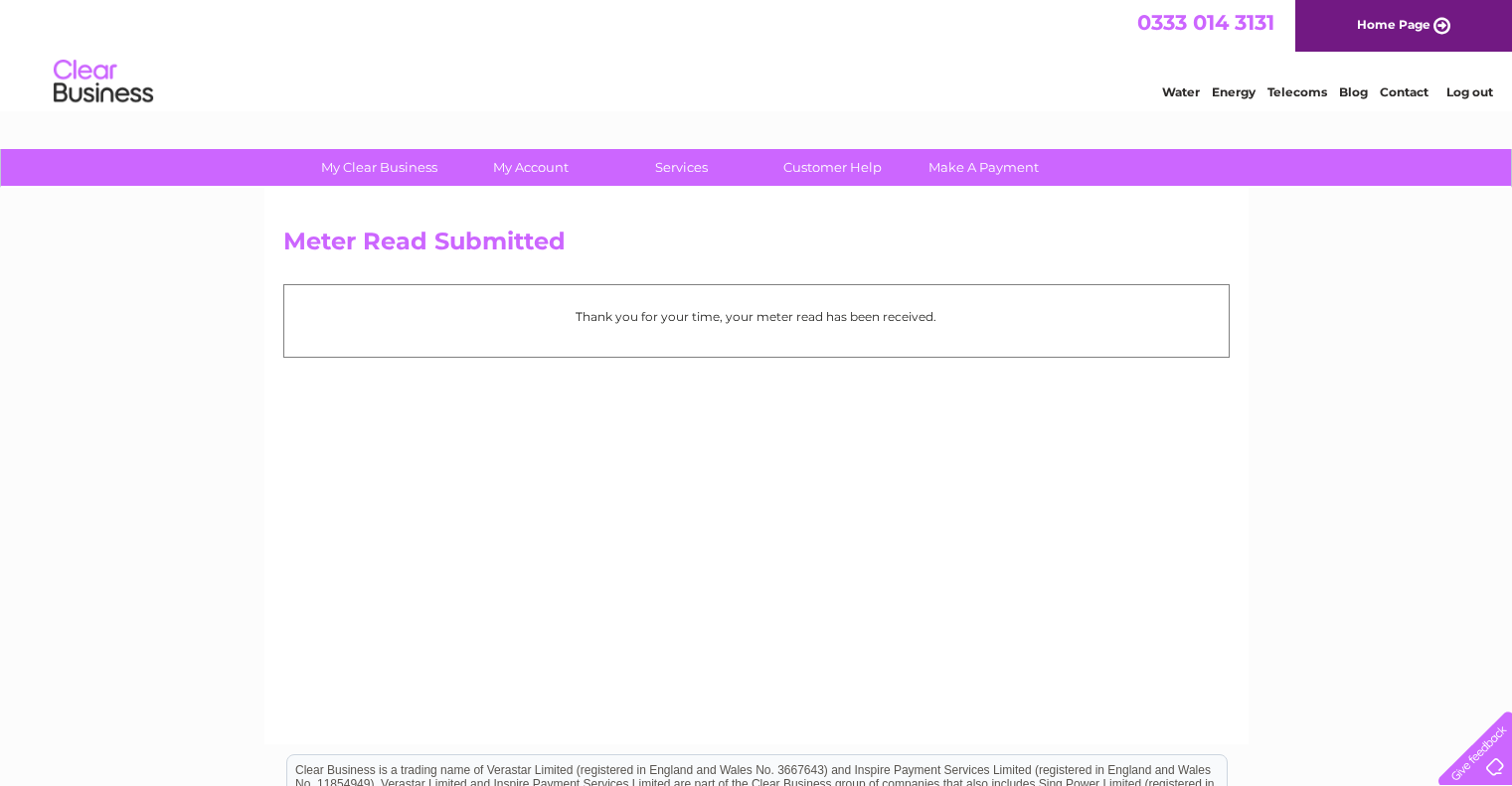 scroll, scrollTop: 0, scrollLeft: 0, axis: both 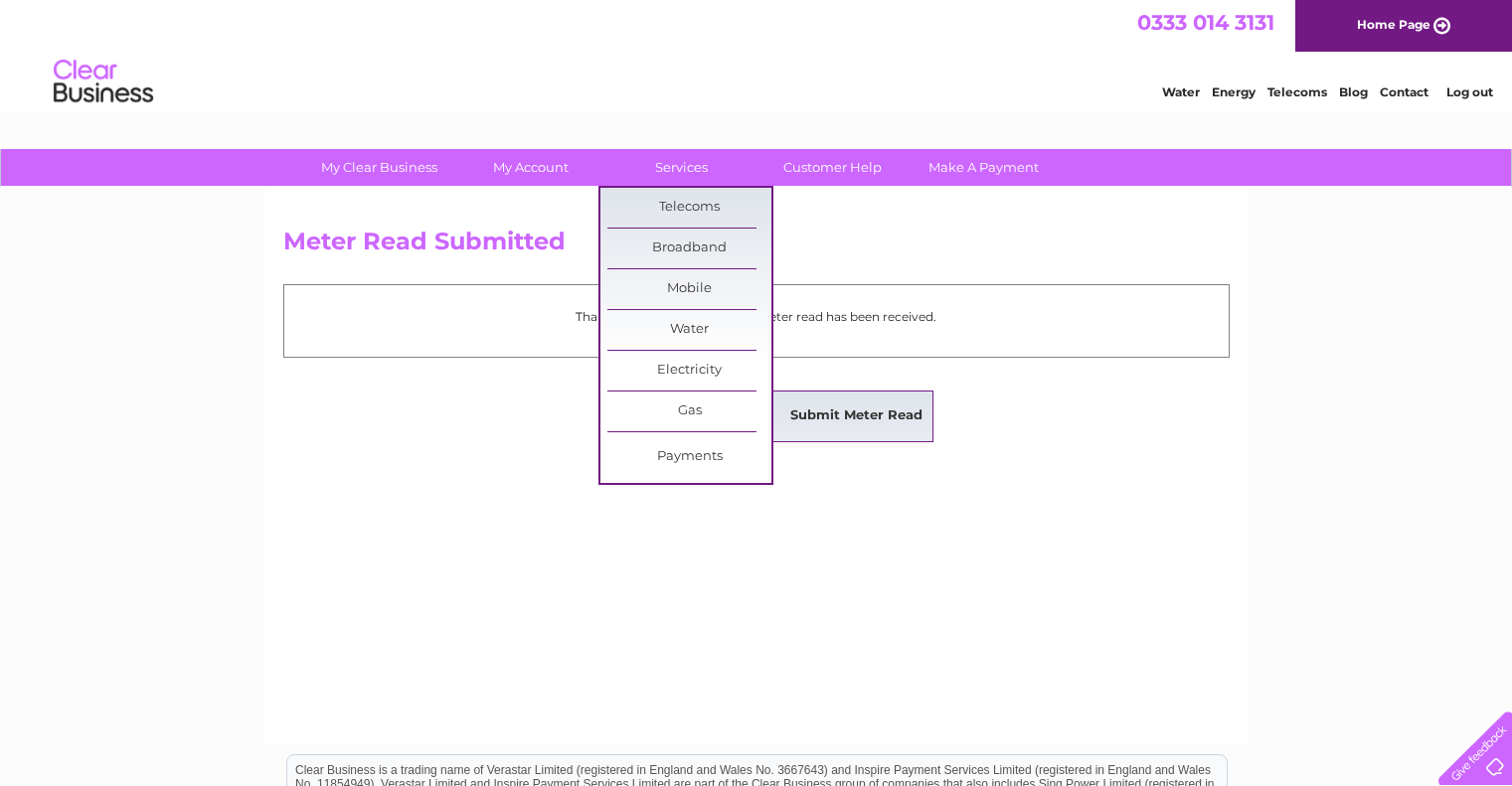 click on "Submit Meter Read" at bounding box center [856, 416] 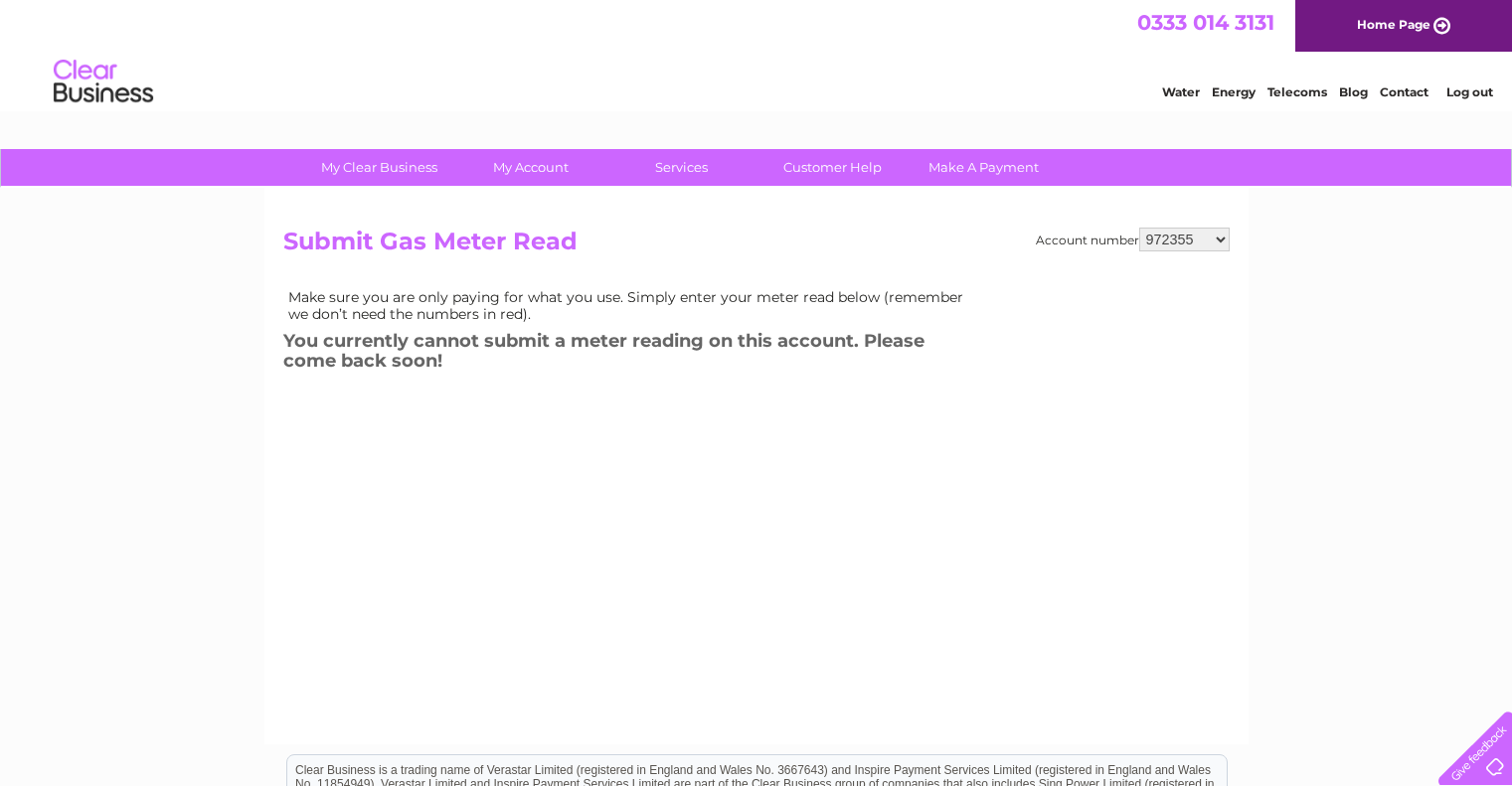 scroll, scrollTop: 0, scrollLeft: 0, axis: both 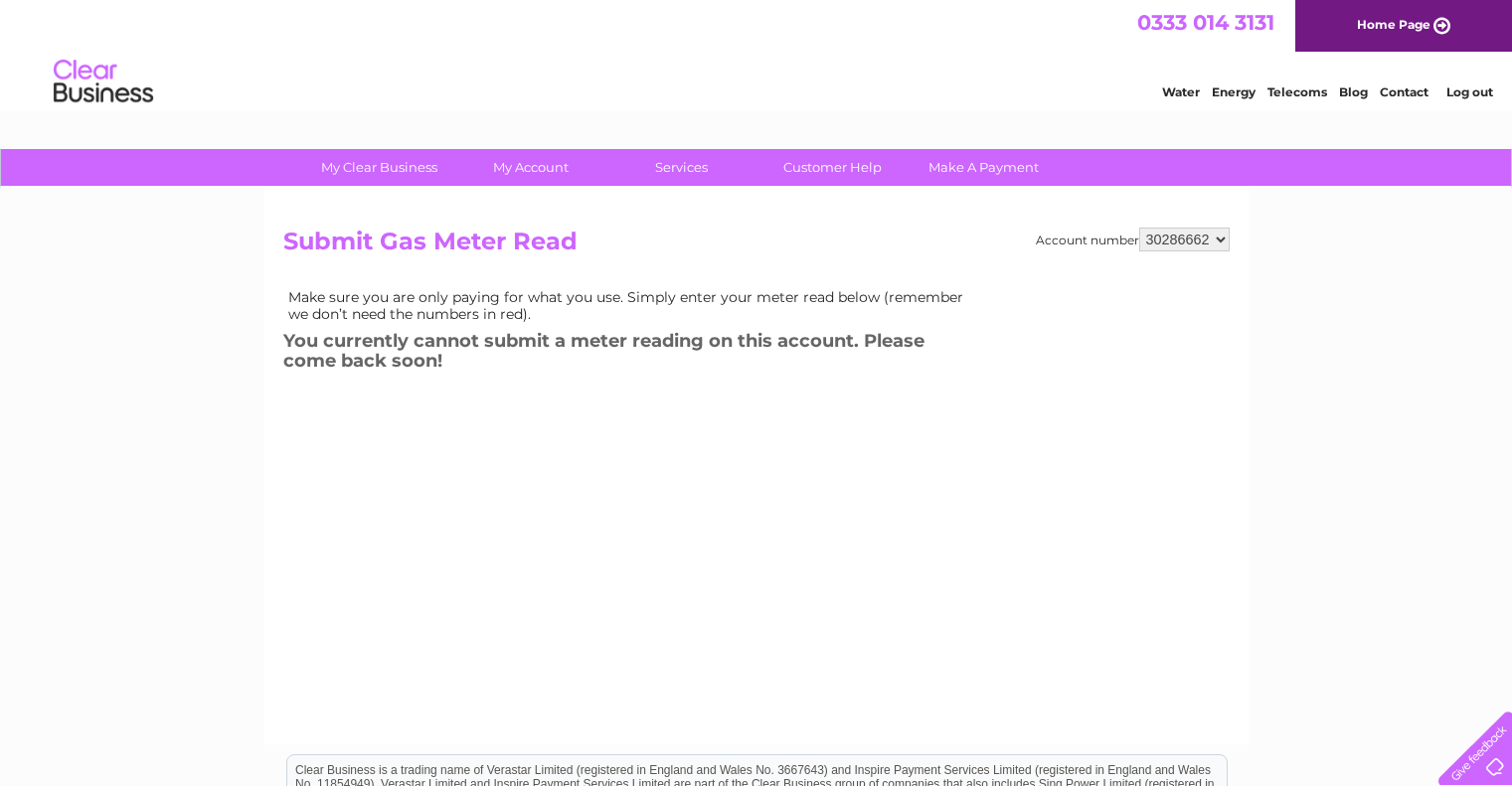 click on "[PHONE]
[PHONE]" at bounding box center [1184, 239] 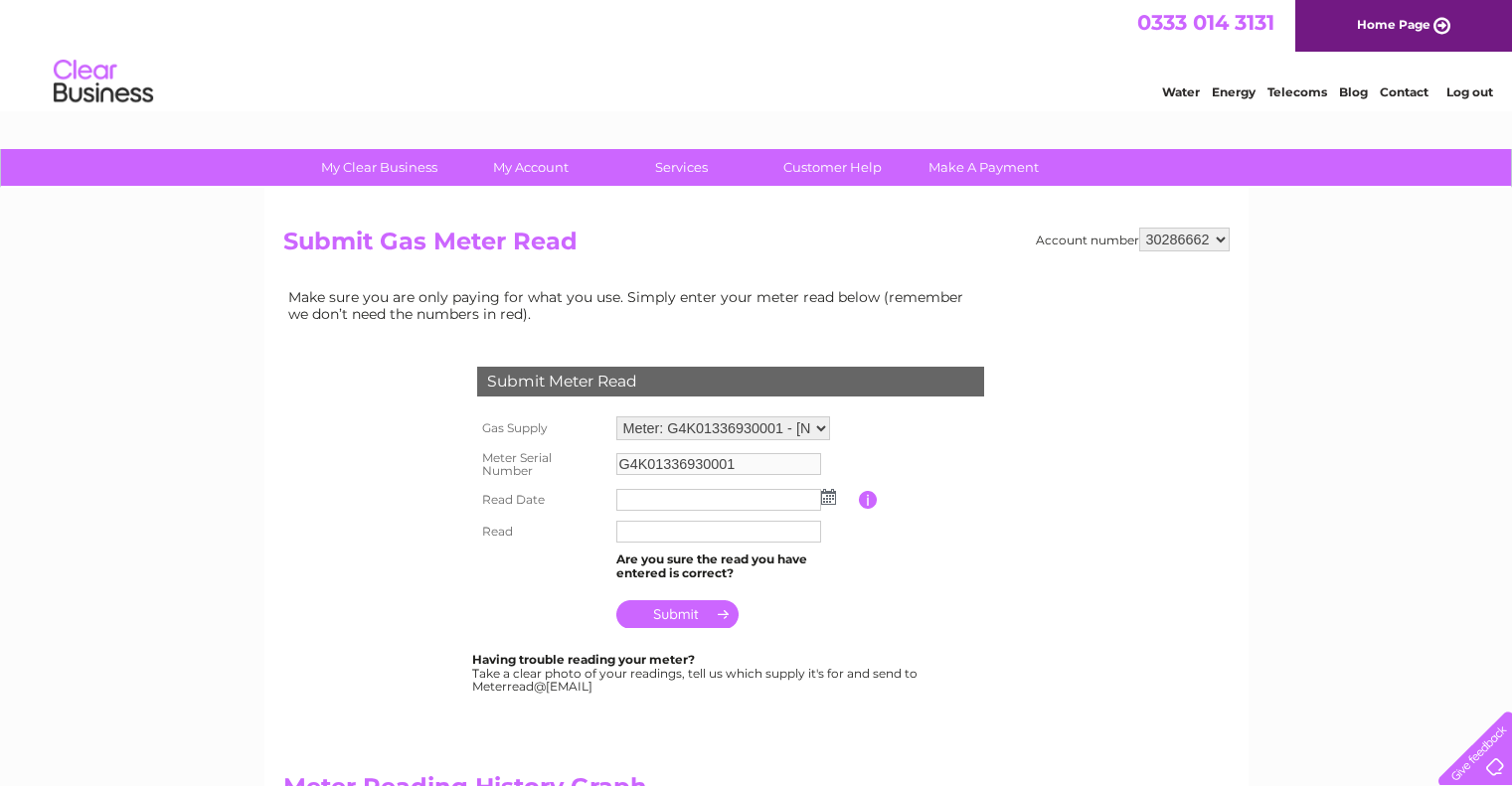 scroll, scrollTop: 0, scrollLeft: 0, axis: both 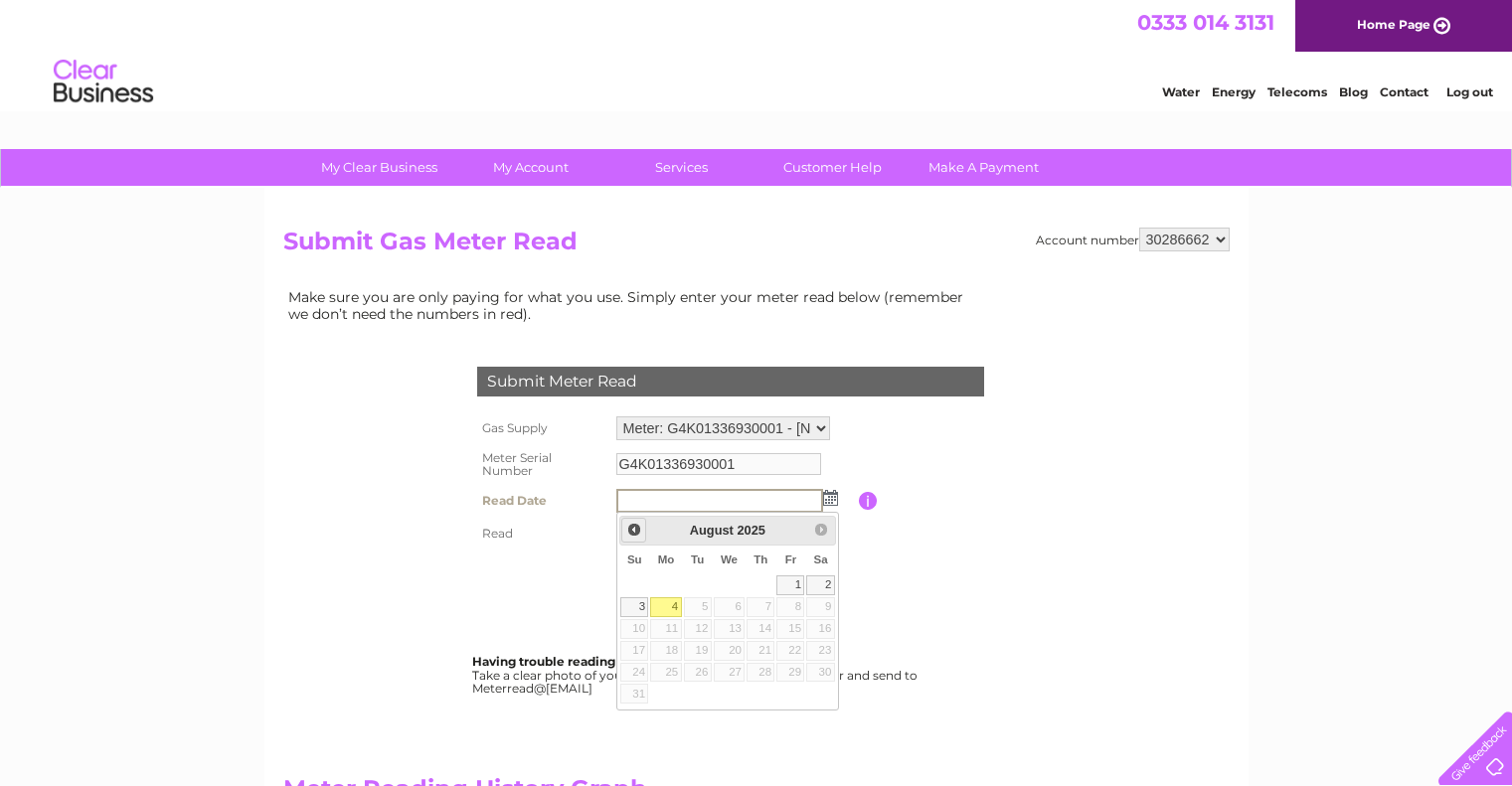 click on "Prev" at bounding box center (634, 530) 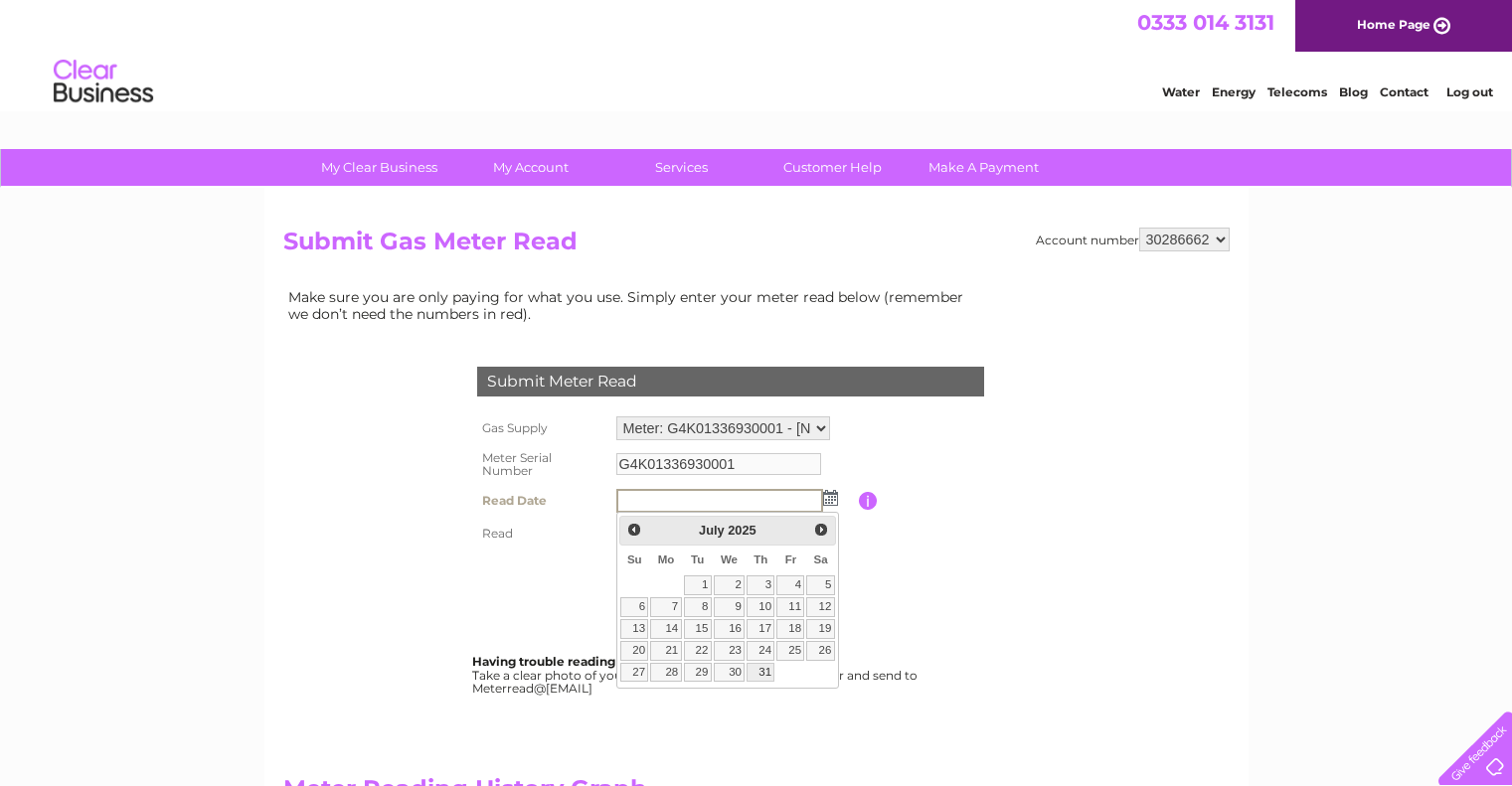 click on "31" at bounding box center [760, 673] 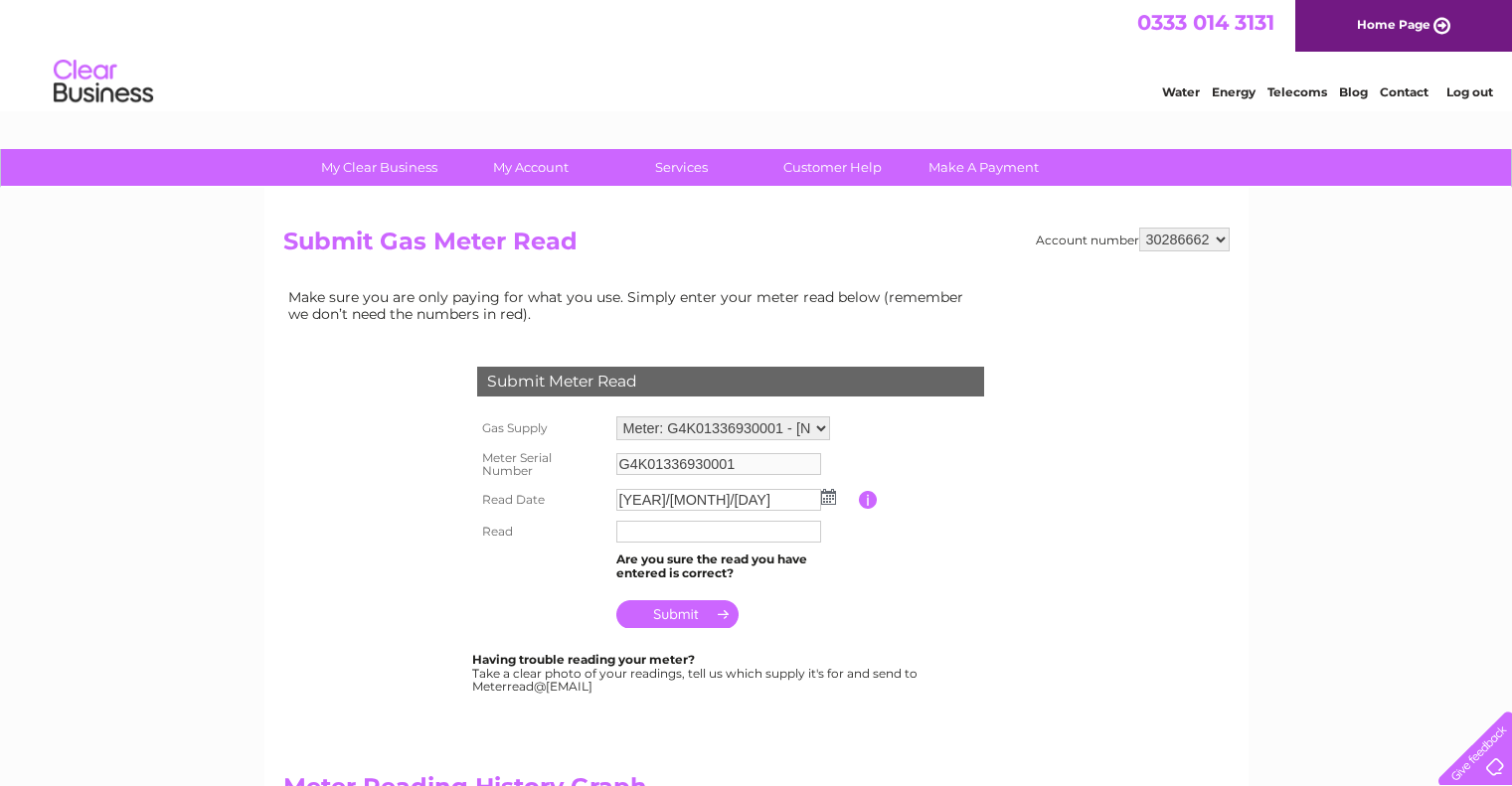 click at bounding box center [719, 532] 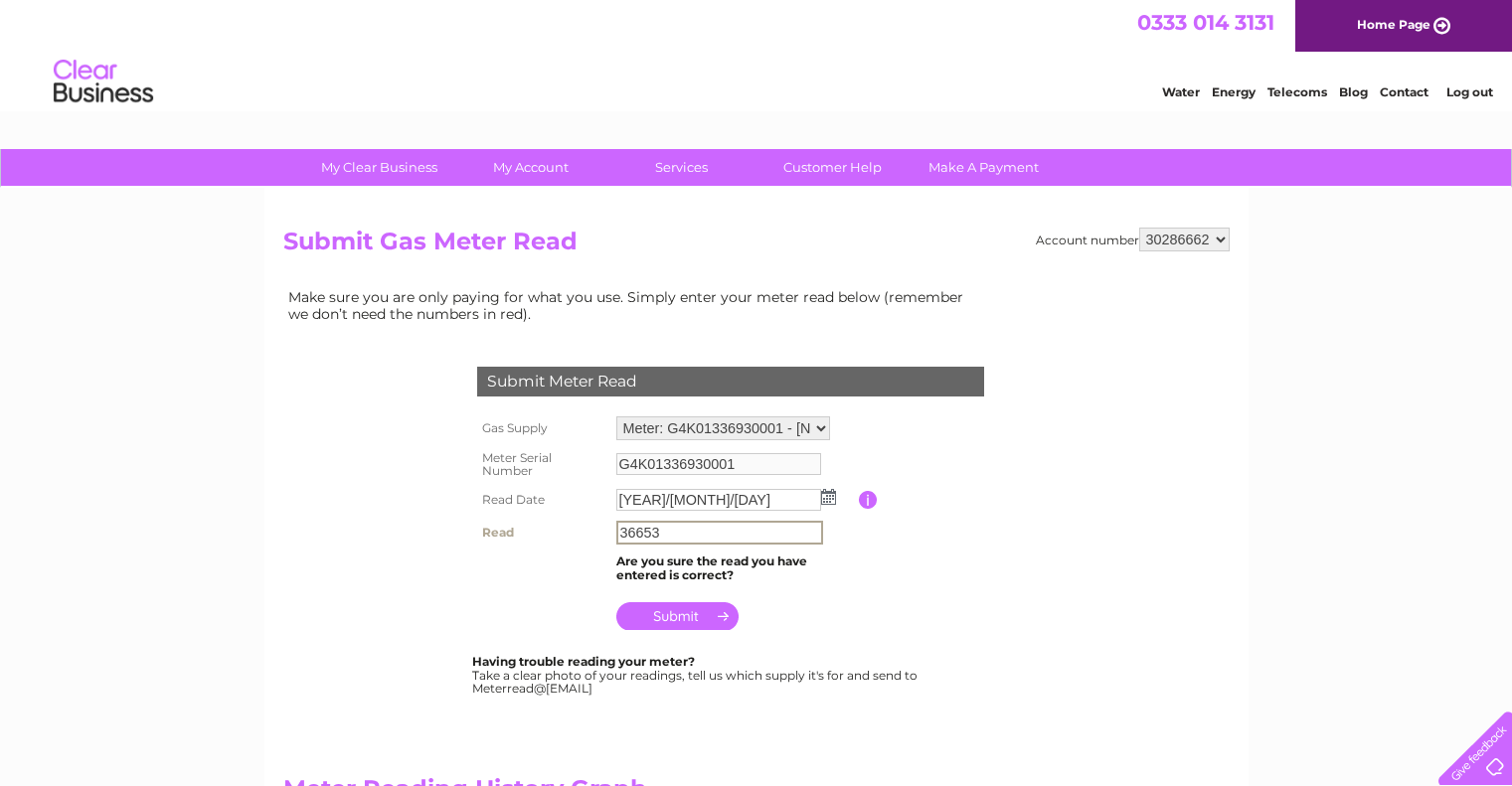 type on "36653" 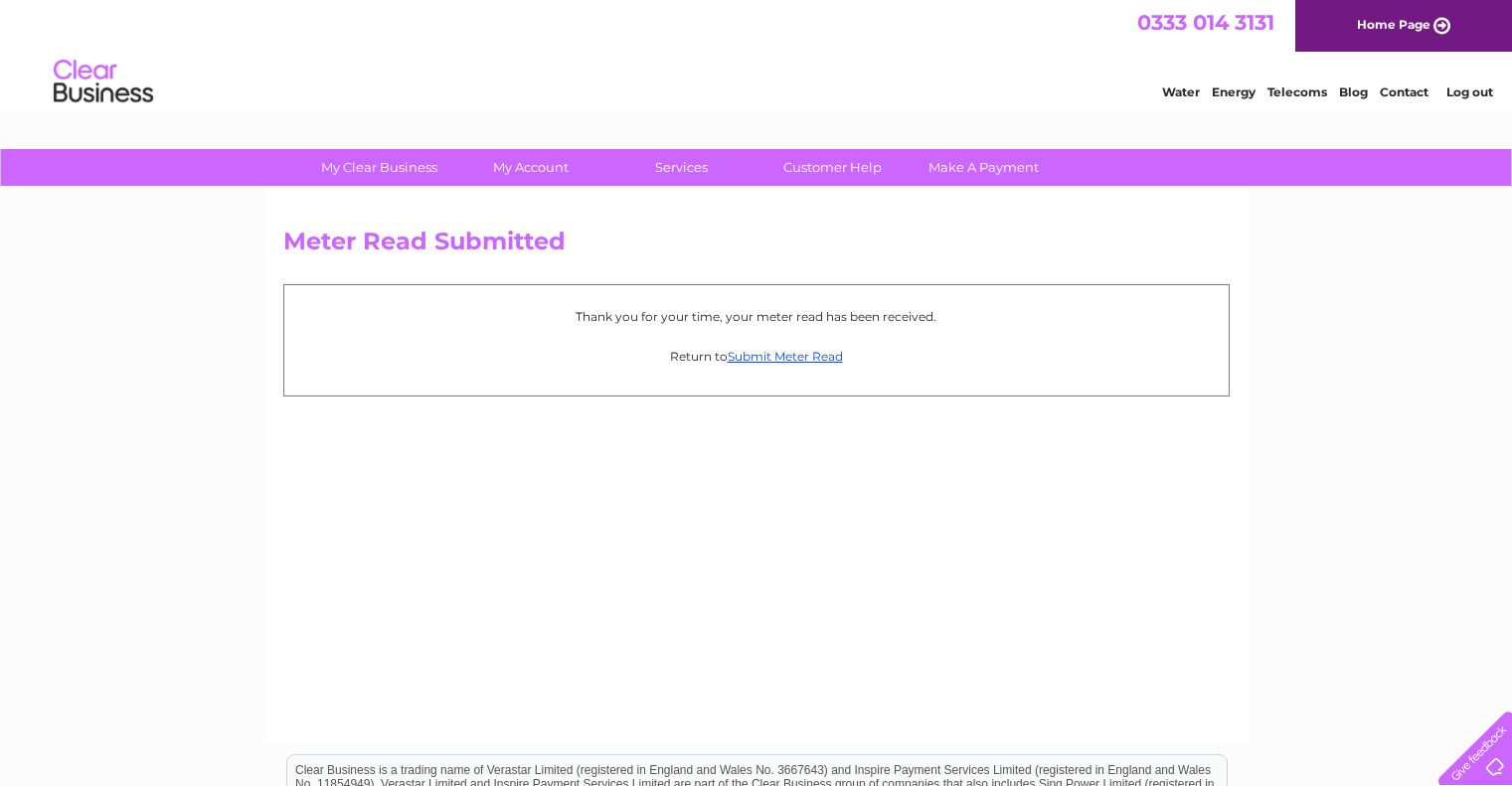 scroll, scrollTop: 0, scrollLeft: 0, axis: both 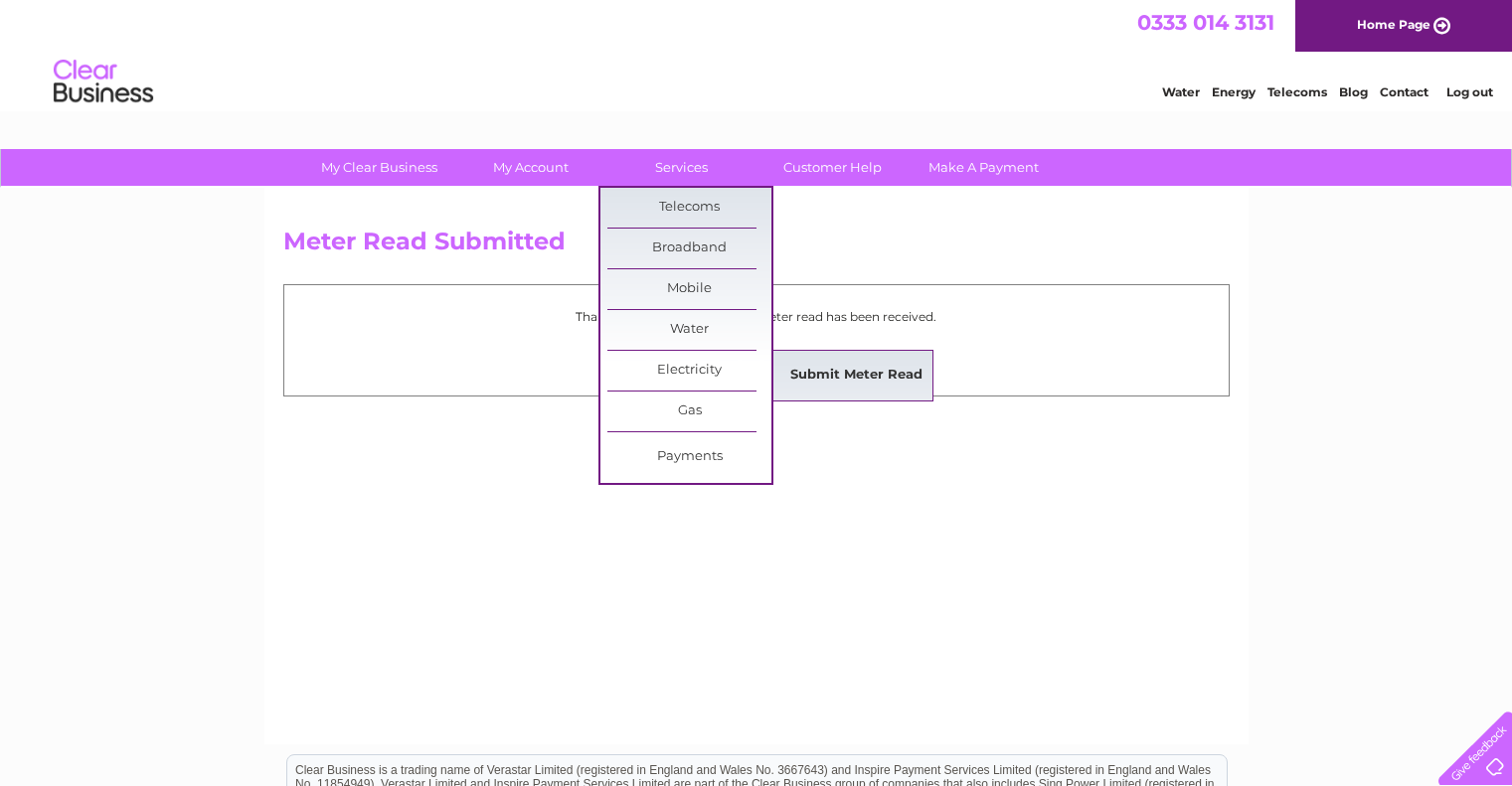 click on "Submit Meter Read" at bounding box center [856, 376] 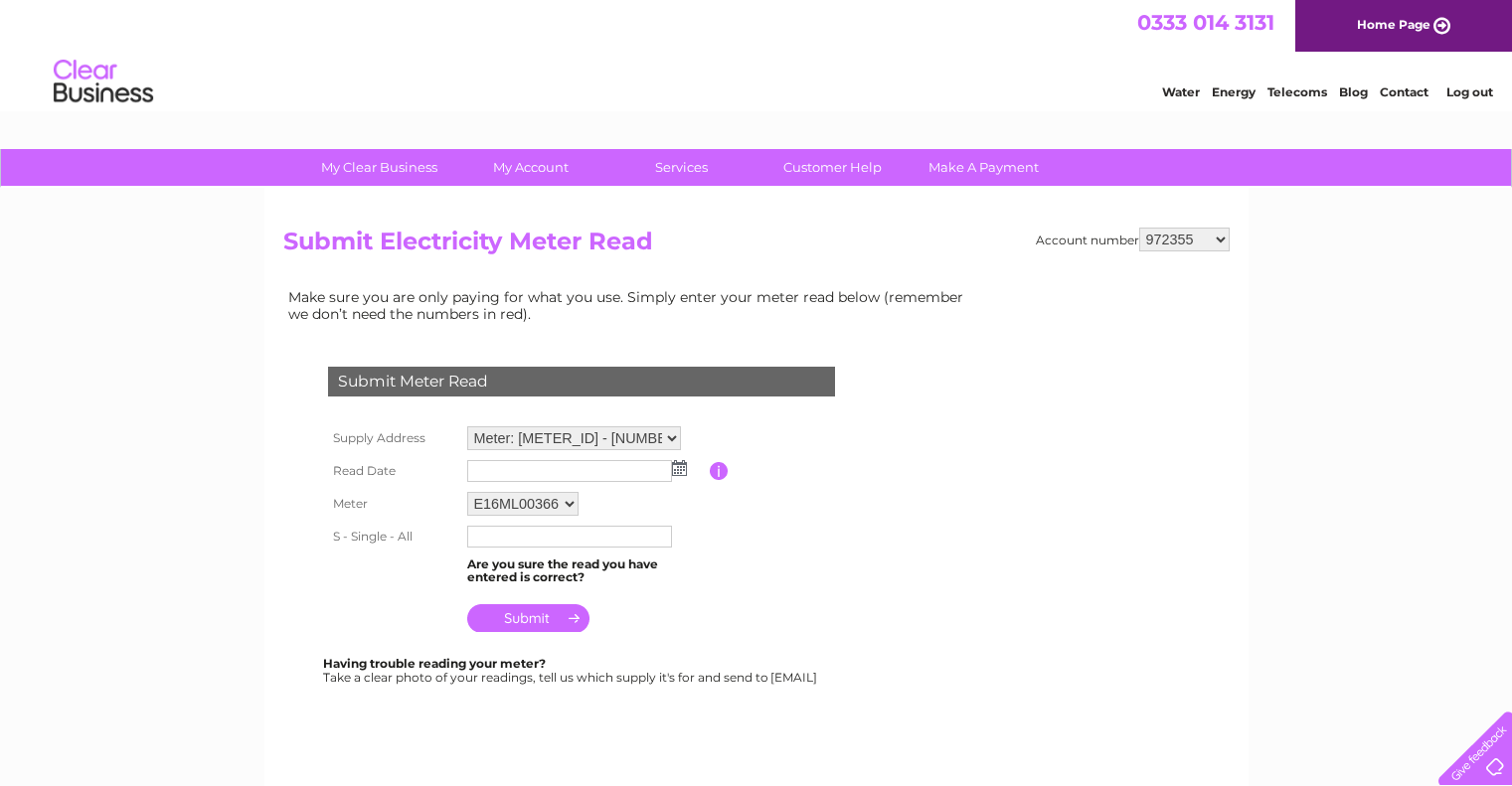 scroll, scrollTop: 0, scrollLeft: 0, axis: both 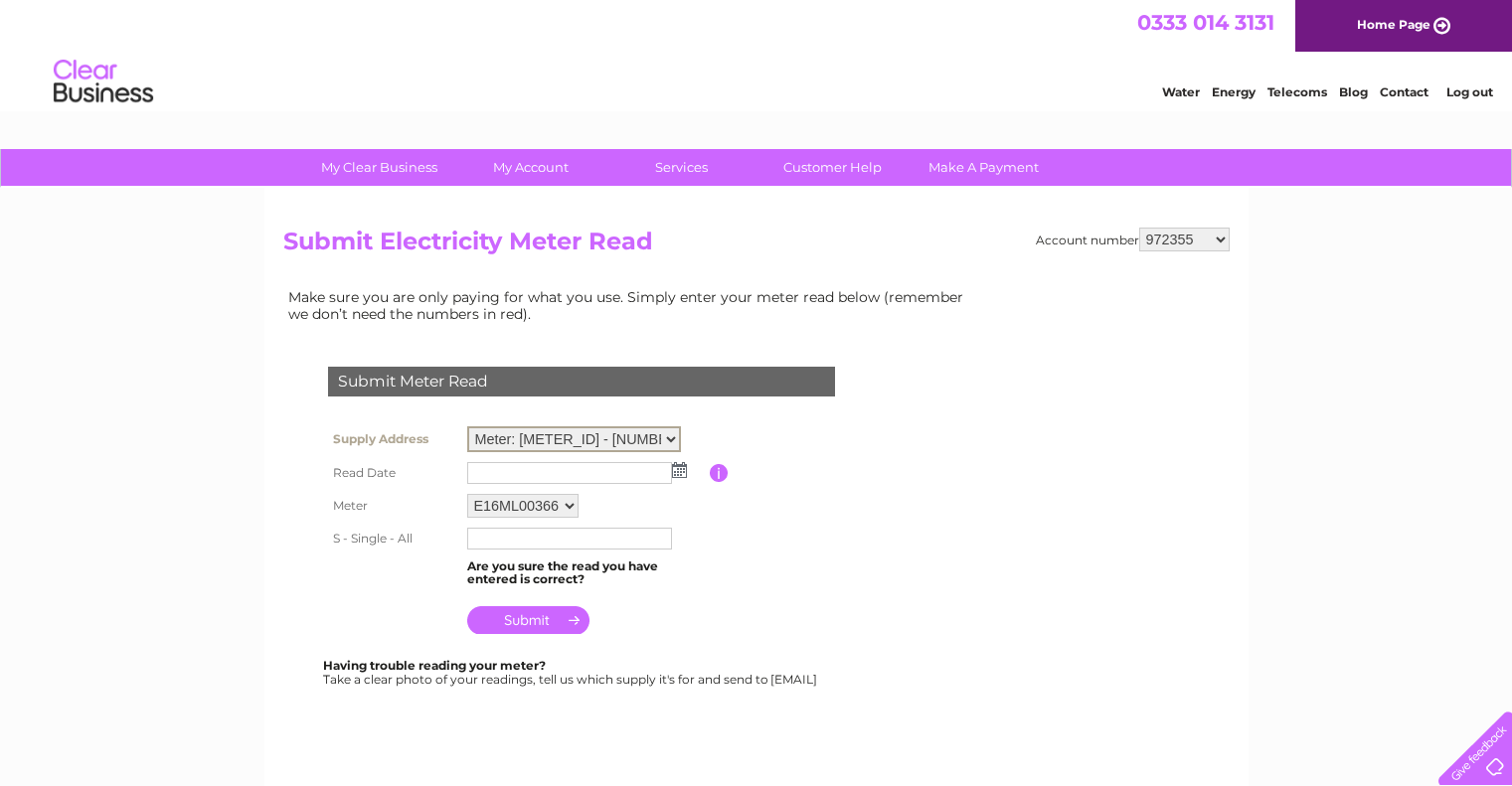 click on "Meter: [METER_ID] - [NUMBER] [STREET], [AREA], [CITY], [POSTAL_CODE]
Meter: [METER_ID] - [NUMBER] [STREET], [AREA], [CITY], [POSTAL_CODE]
Meter: [METER_ID] - [NUMBER] [STREET], [AREA], [CITY], [POSTAL_CODE]" at bounding box center (574, 439) 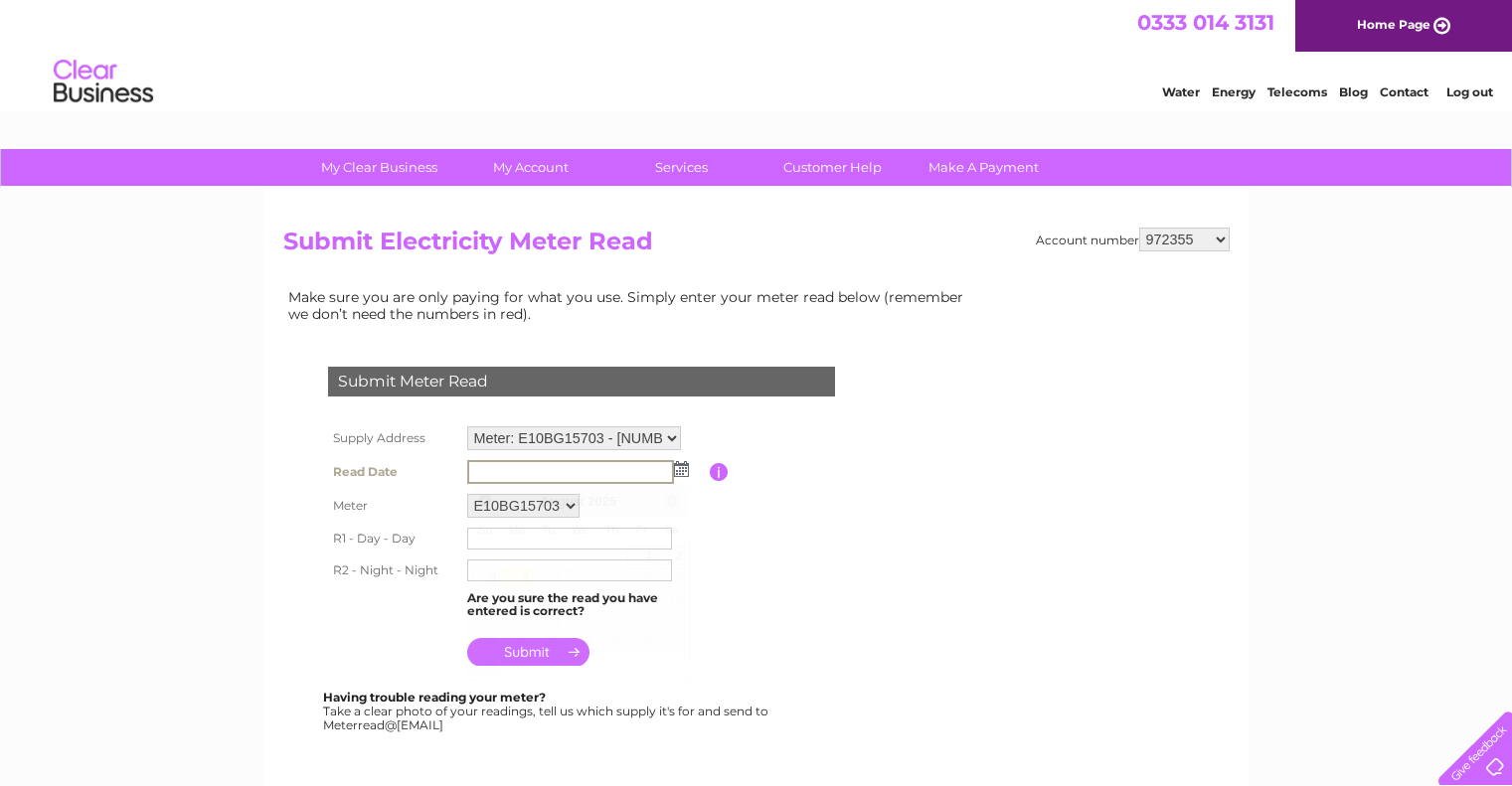 scroll, scrollTop: 0, scrollLeft: 0, axis: both 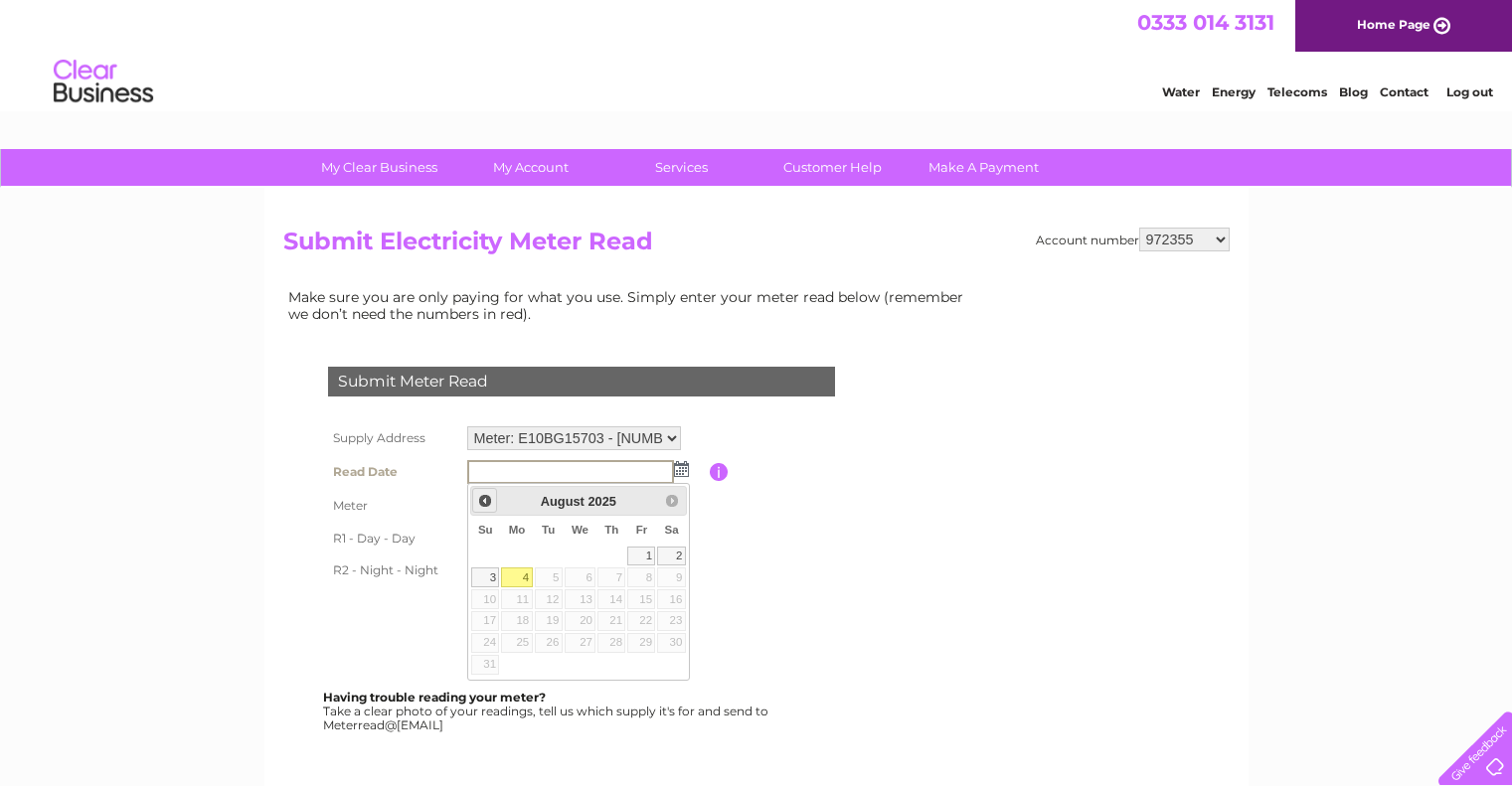 click on "Prev" at bounding box center (485, 501) 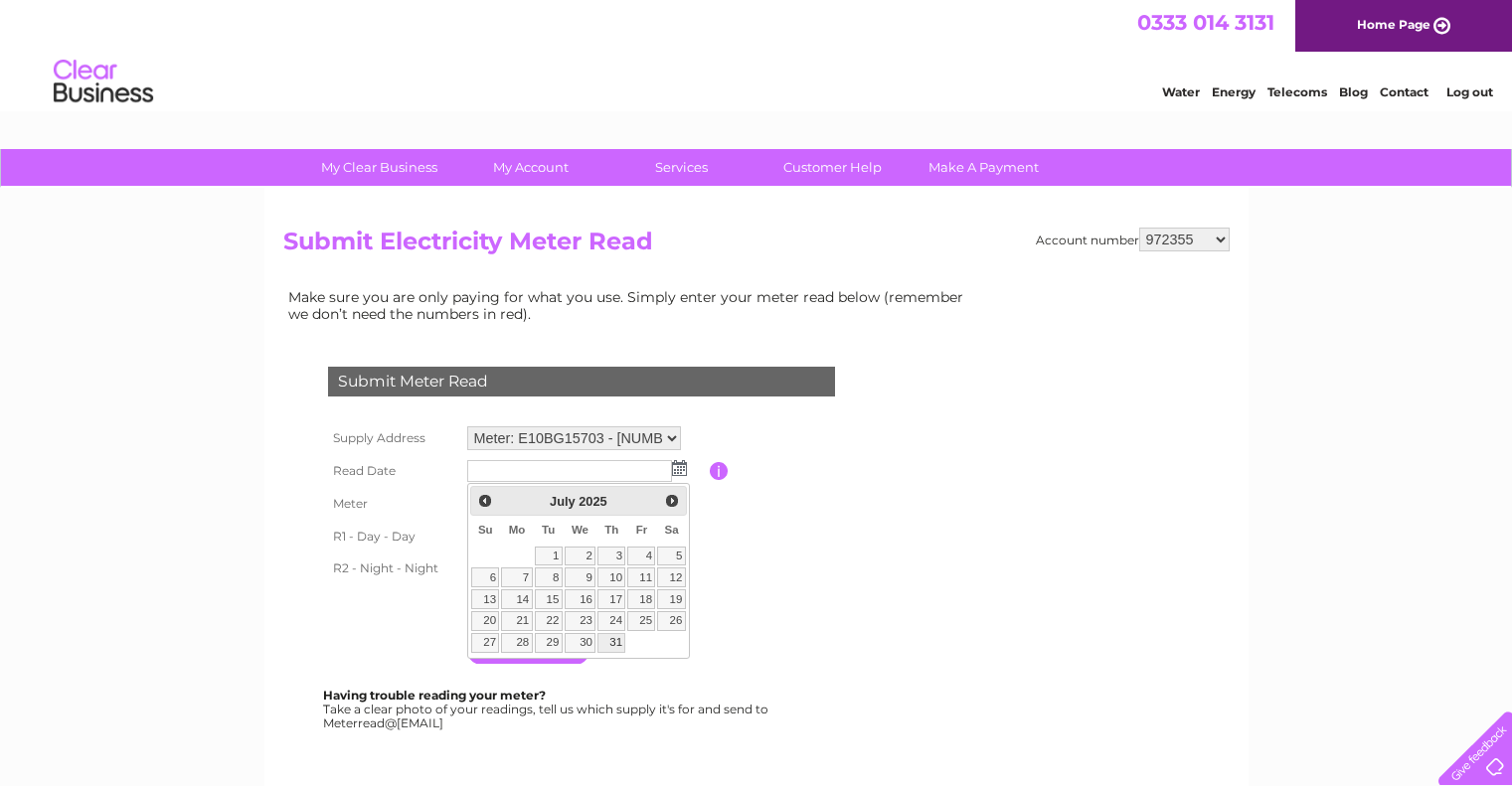 click on "31" at bounding box center [611, 643] 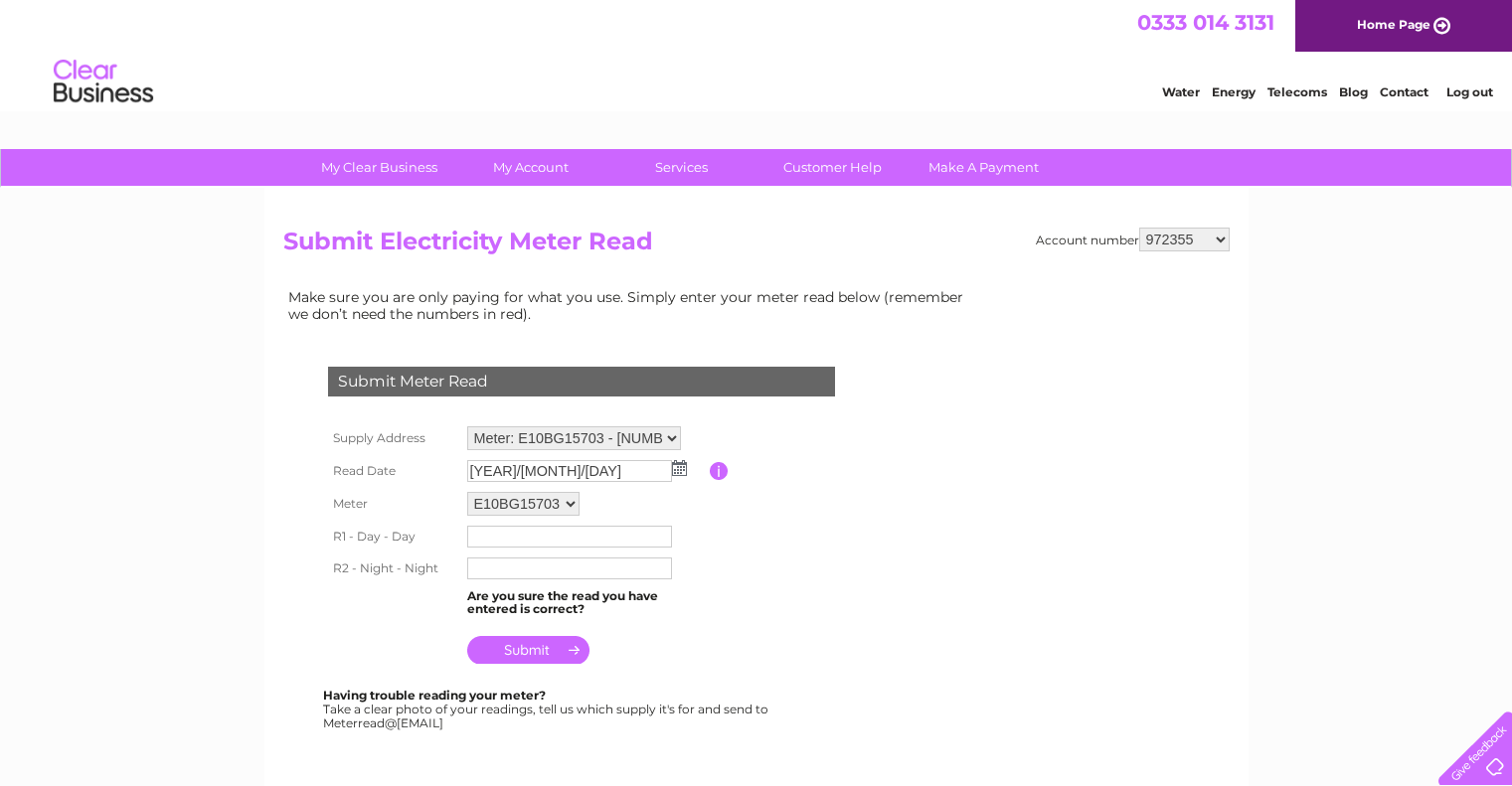 click at bounding box center [570, 537] 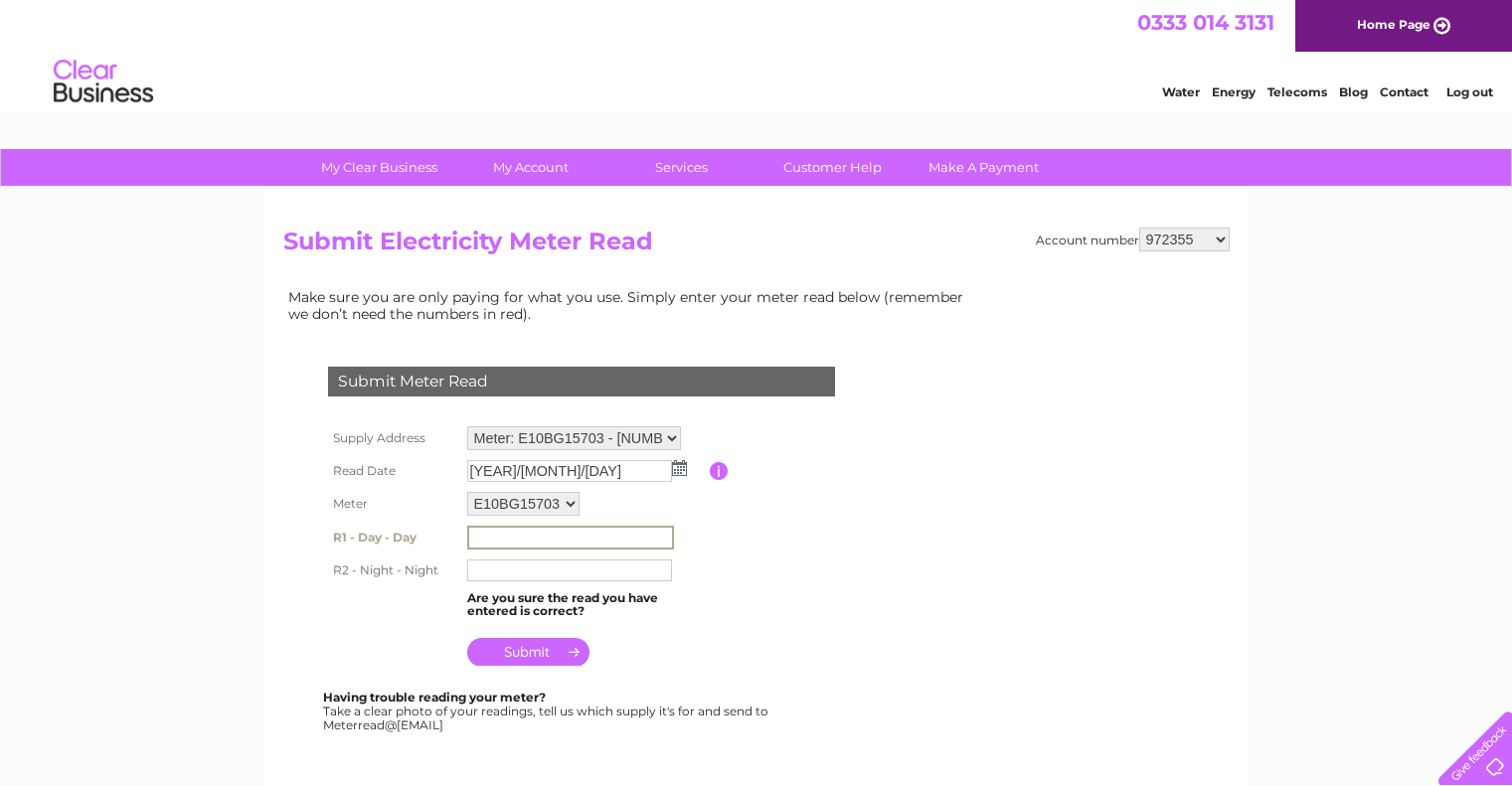 click at bounding box center (570, 570) 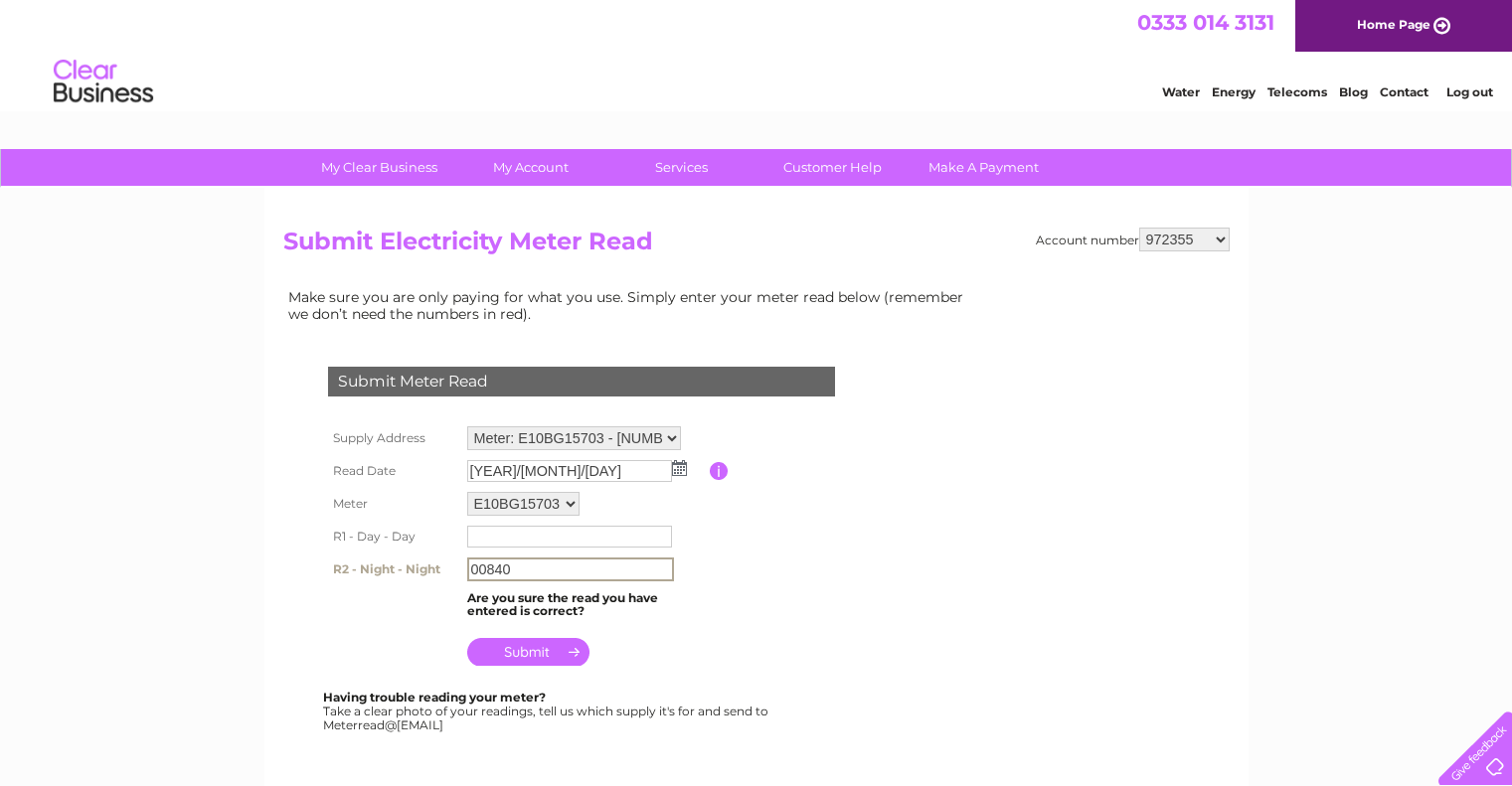 type on "00840" 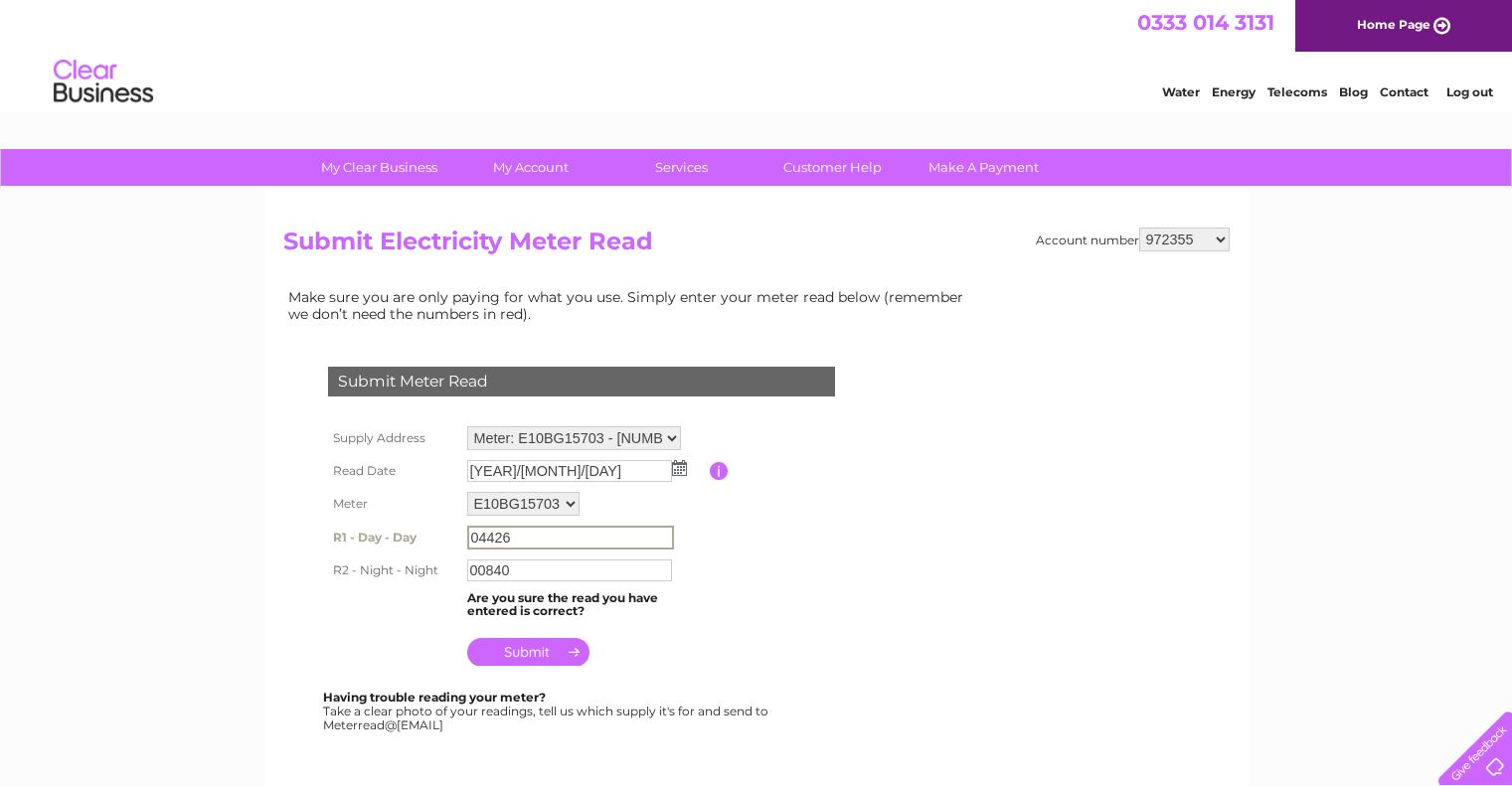 type on "04426" 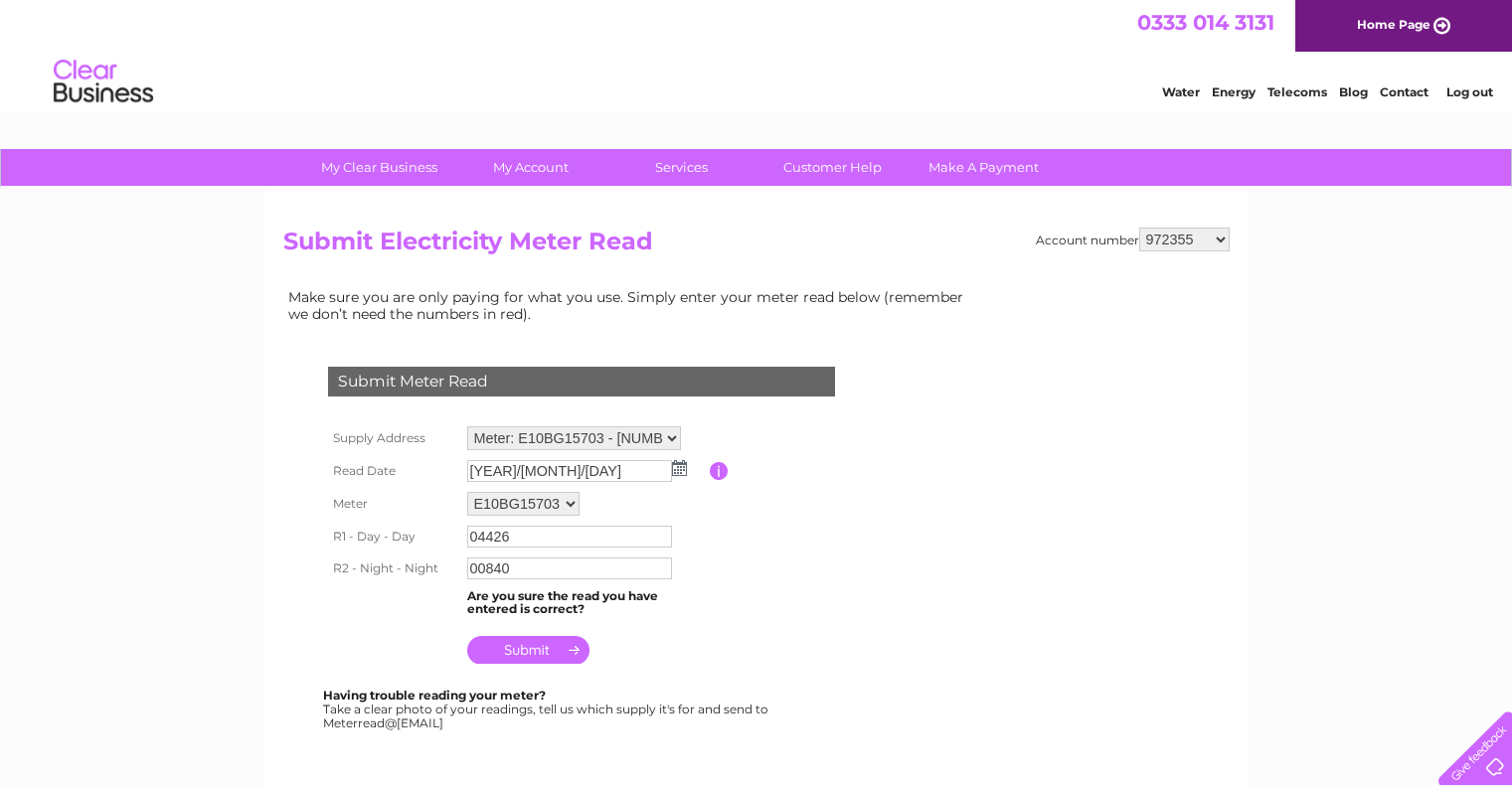 click at bounding box center [528, 650] 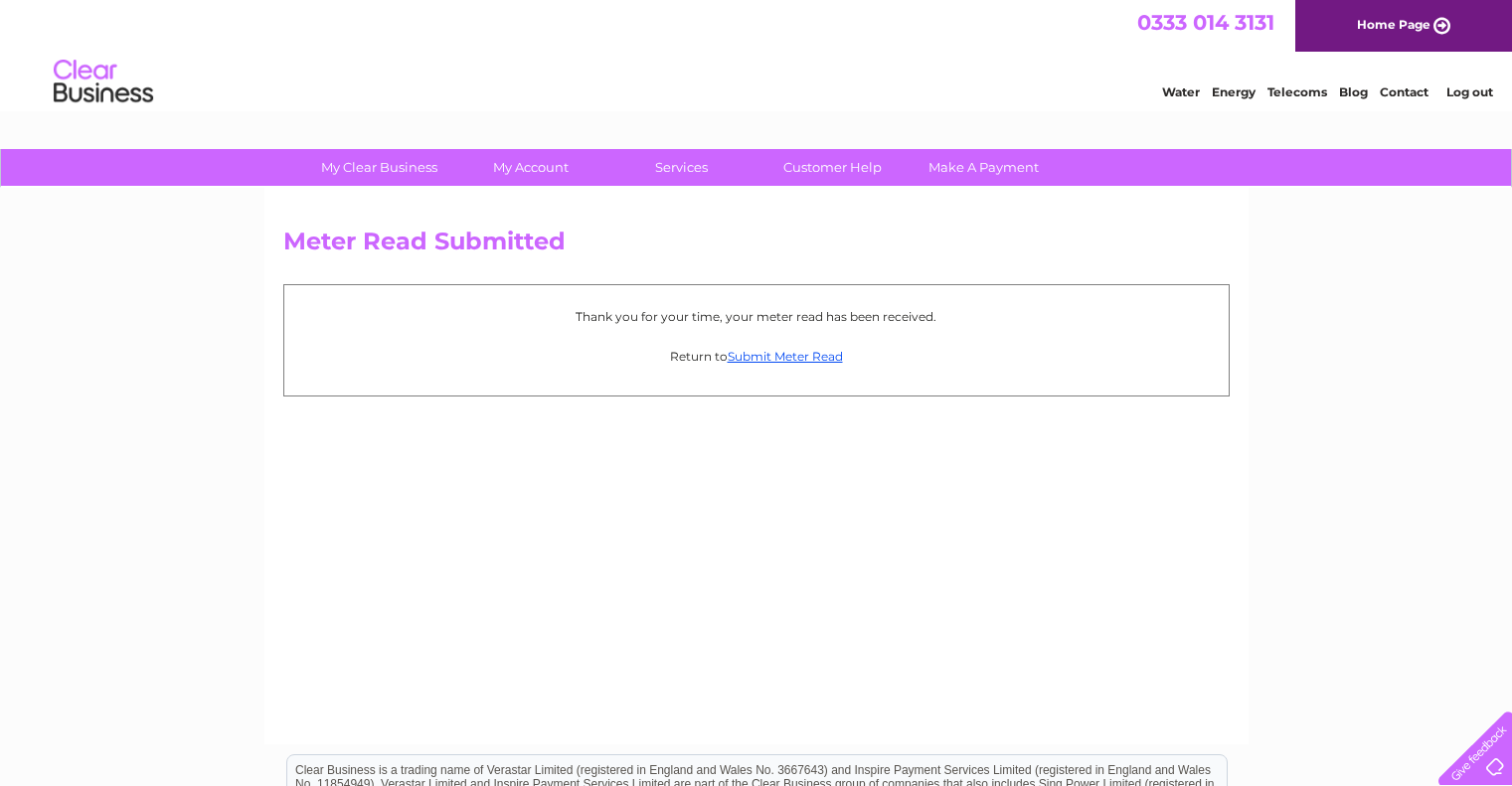 scroll, scrollTop: 0, scrollLeft: 0, axis: both 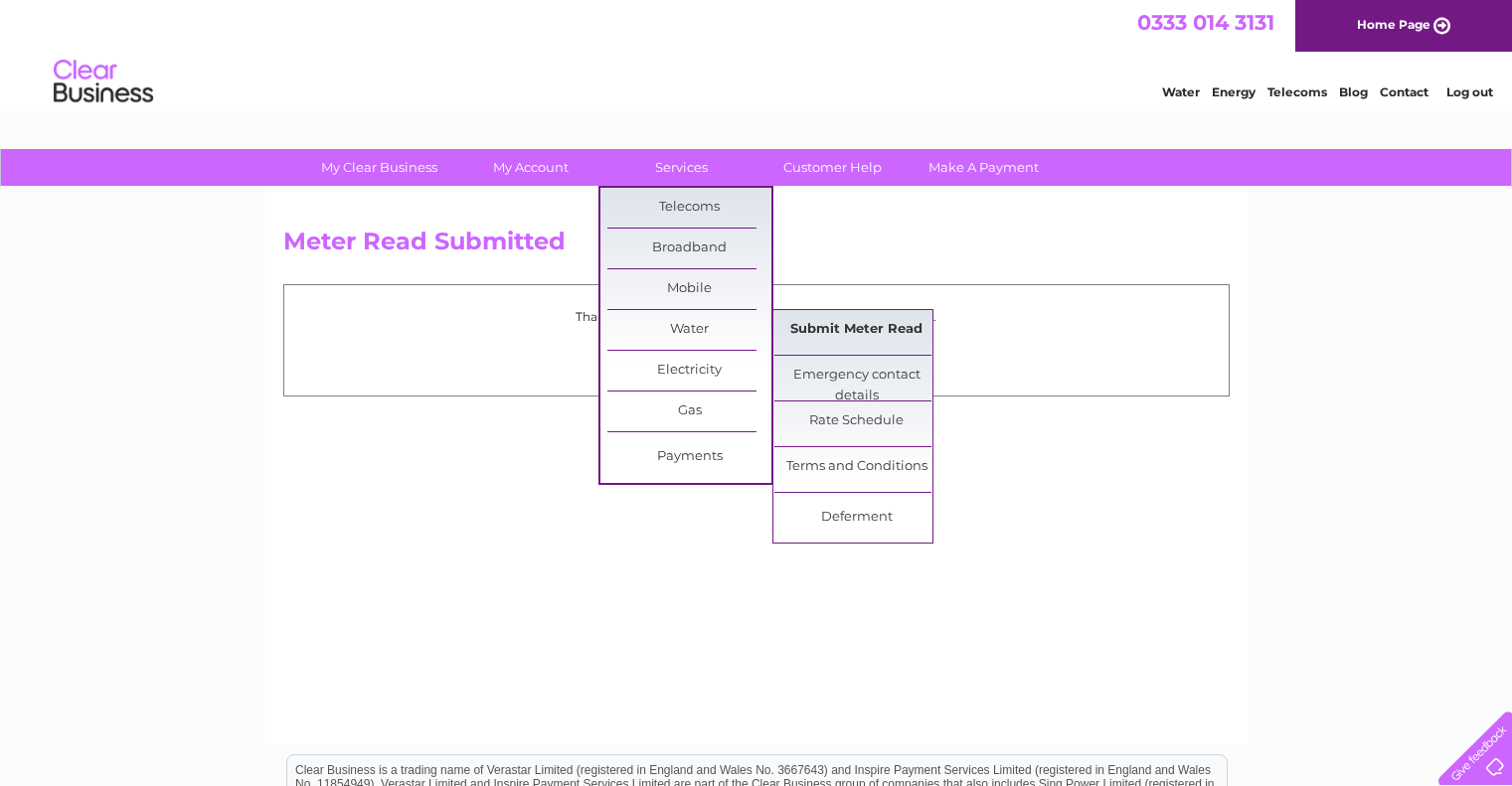 click on "Submit Meter Read" at bounding box center [856, 330] 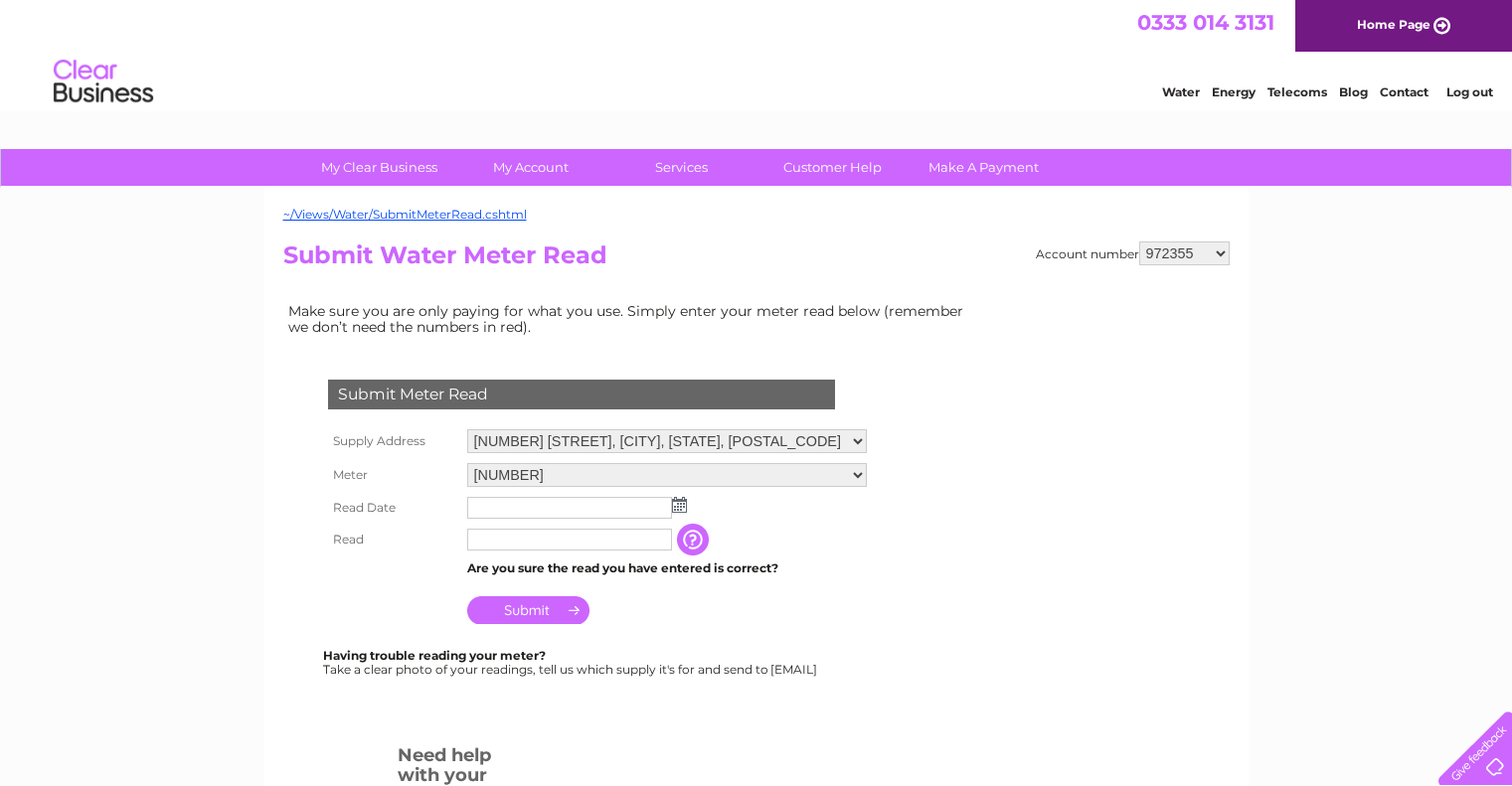scroll, scrollTop: 0, scrollLeft: 0, axis: both 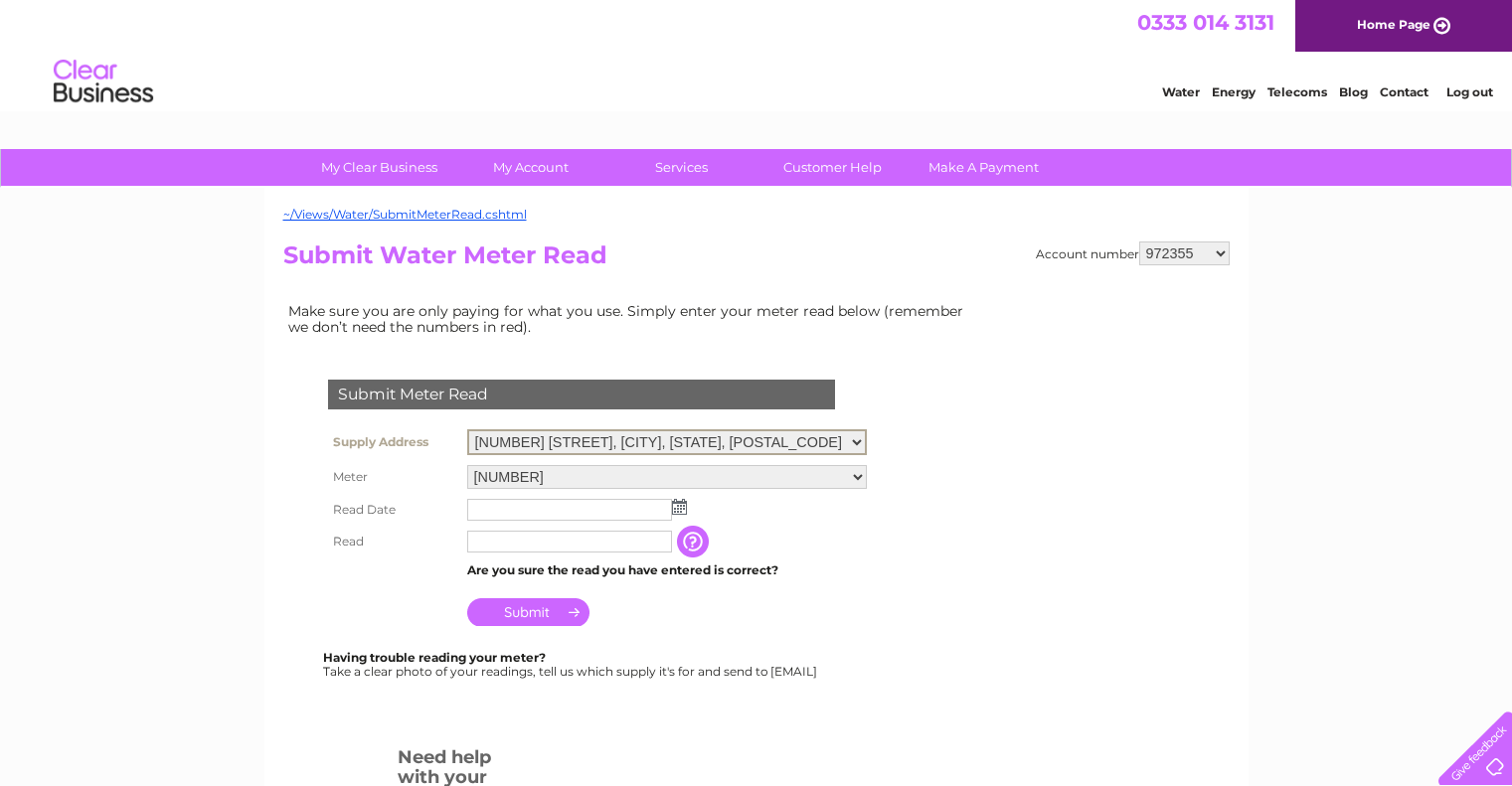 click on "34 Portobello High Street, Edinburgh, Midlothian, EH15 1DD
23 Bread Street, Edinburgh, Midlothian, EH3 9AL" at bounding box center (667, 442) 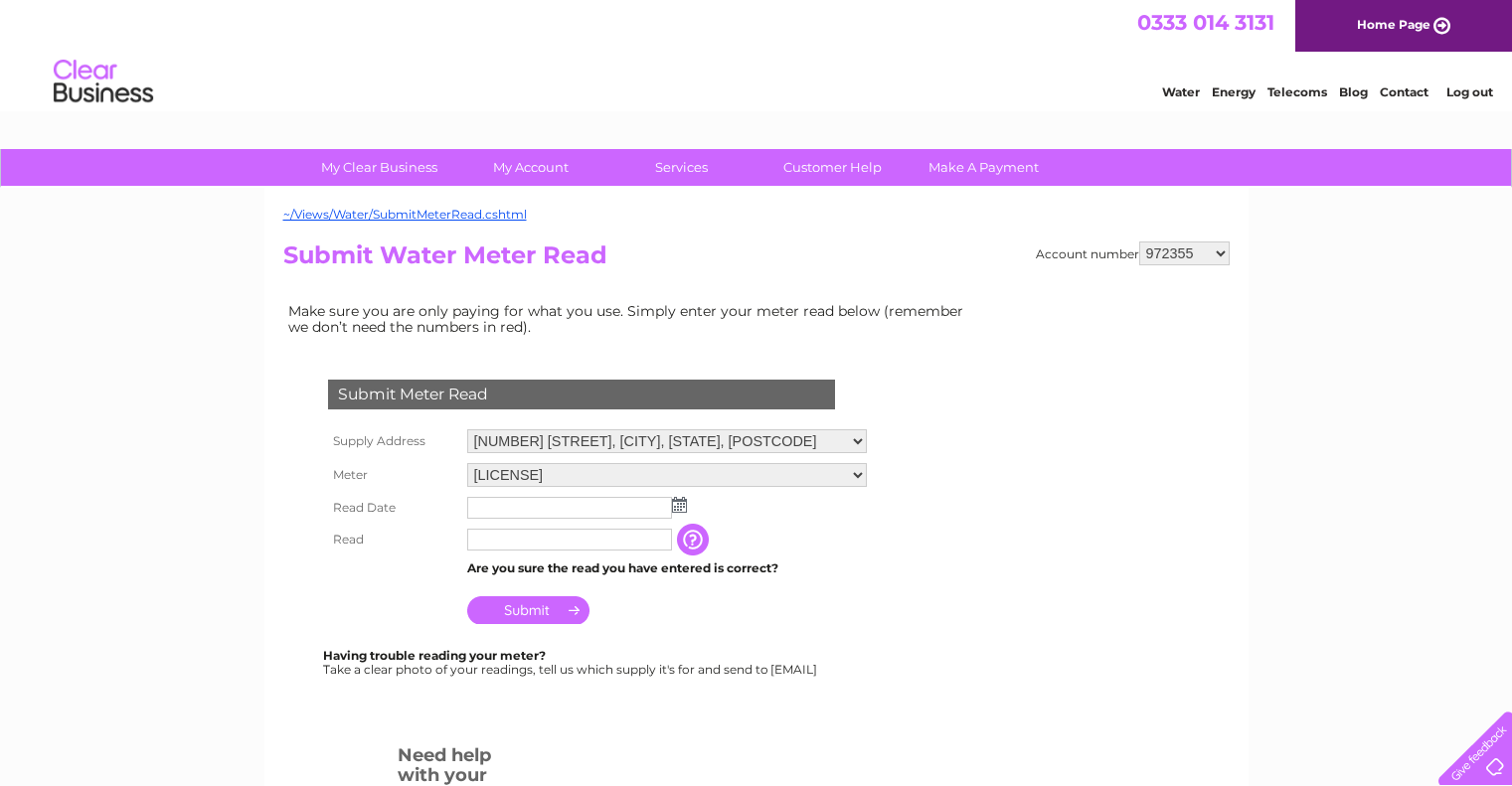 scroll, scrollTop: 0, scrollLeft: 0, axis: both 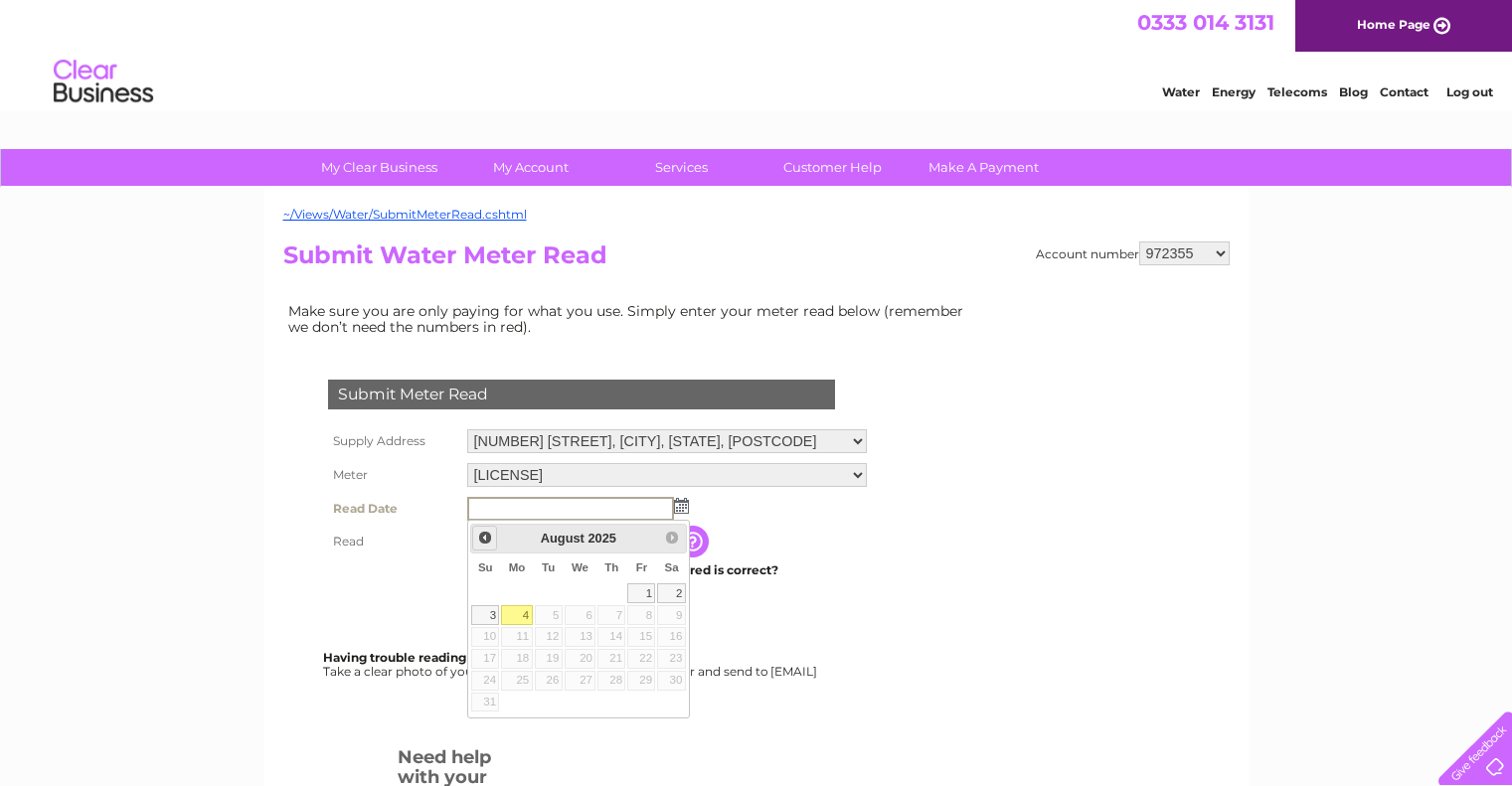 click on "Prev" at bounding box center (485, 538) 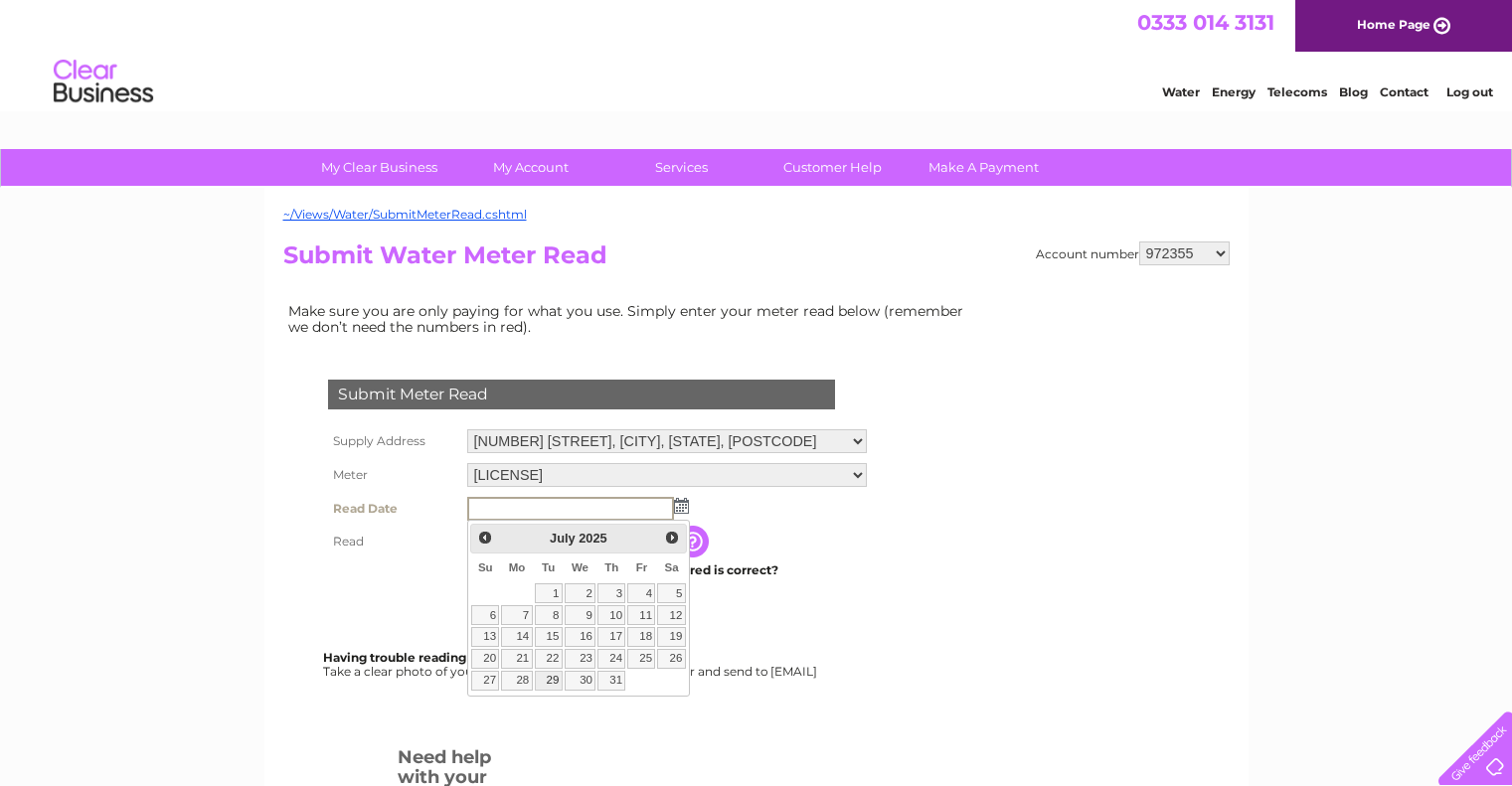 click on "29" at bounding box center (549, 681) 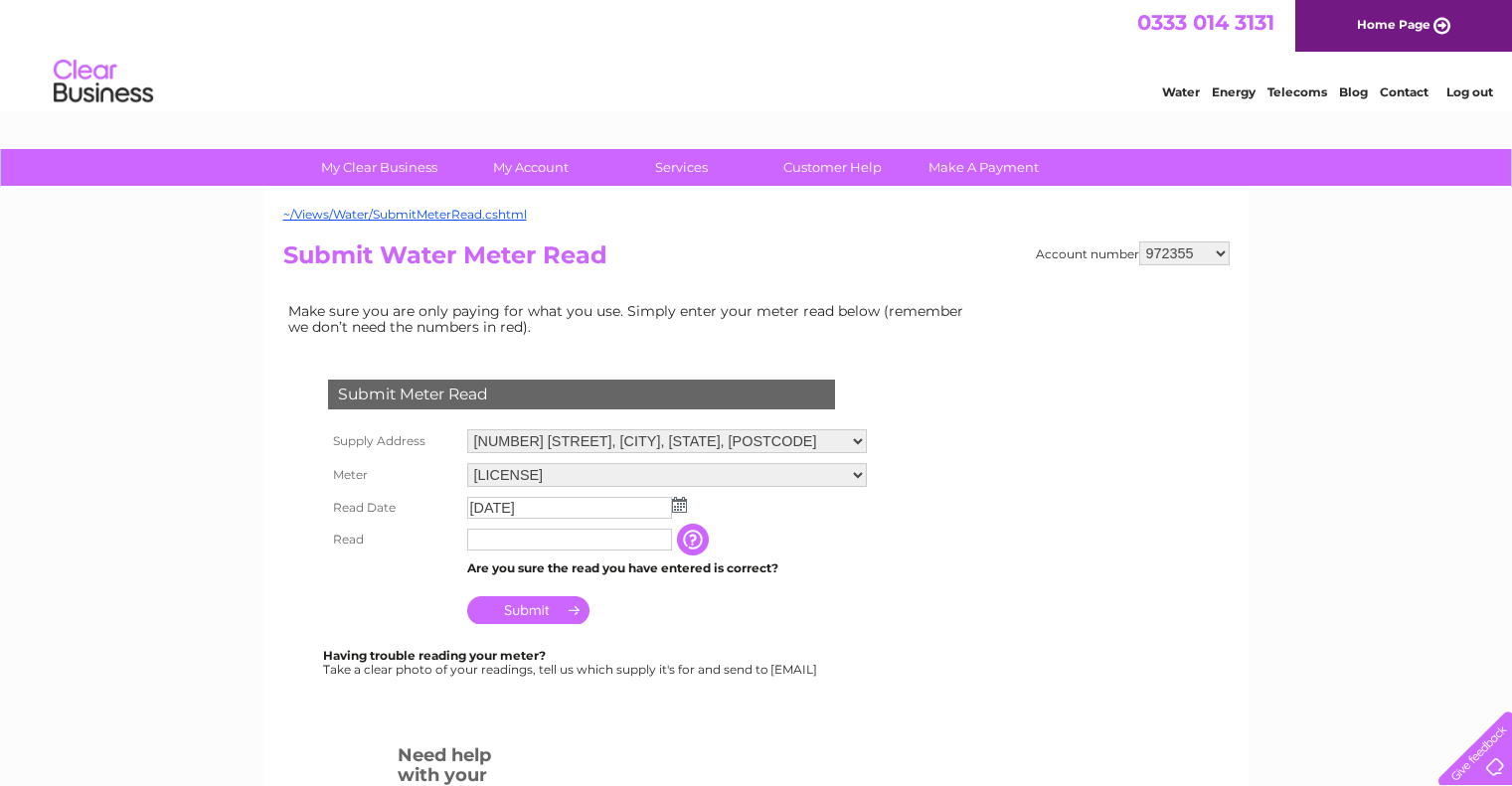 click at bounding box center [570, 540] 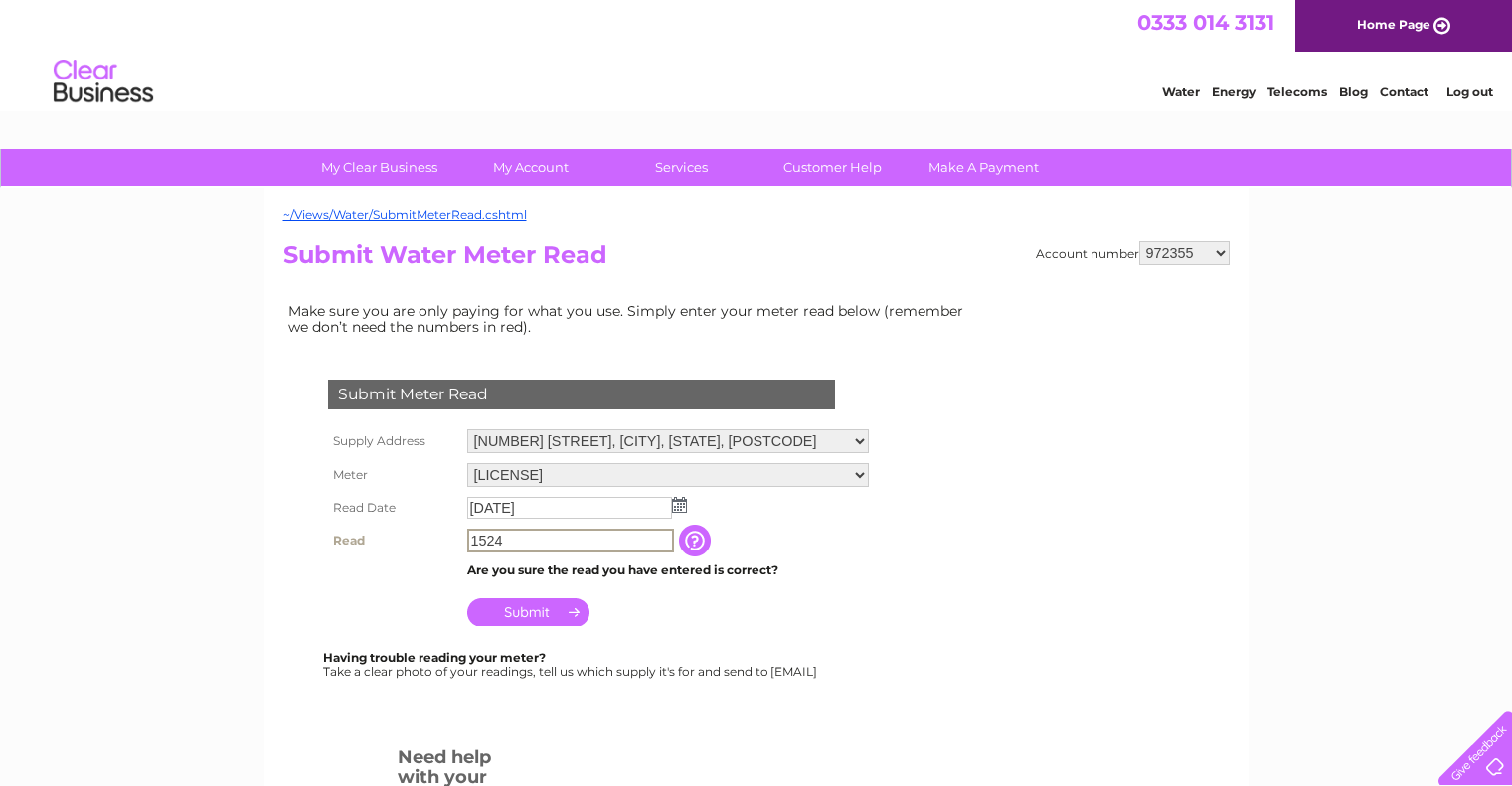 type on "1524" 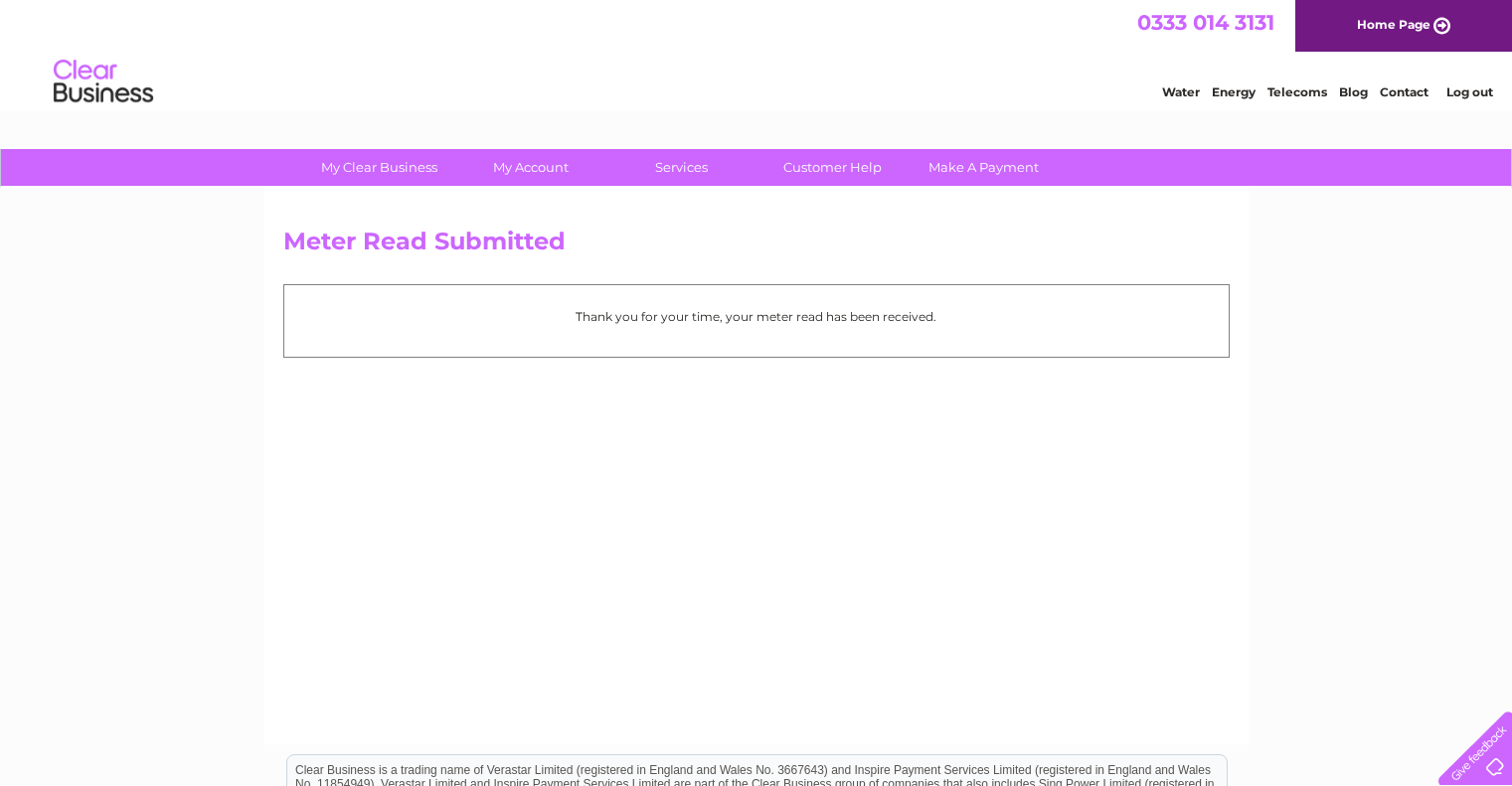 scroll, scrollTop: 0, scrollLeft: 0, axis: both 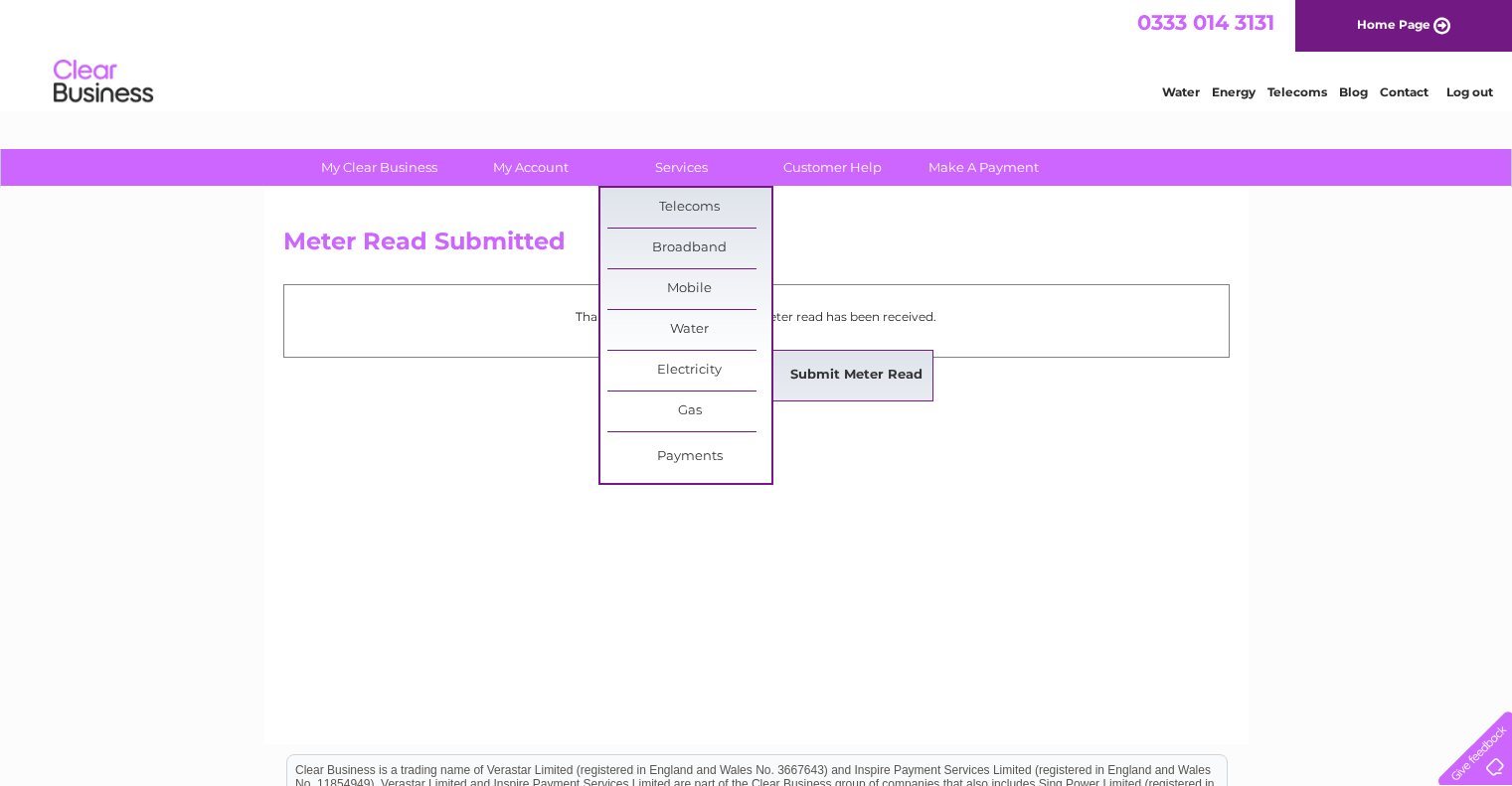 click on "Submit Meter Read" at bounding box center (856, 376) 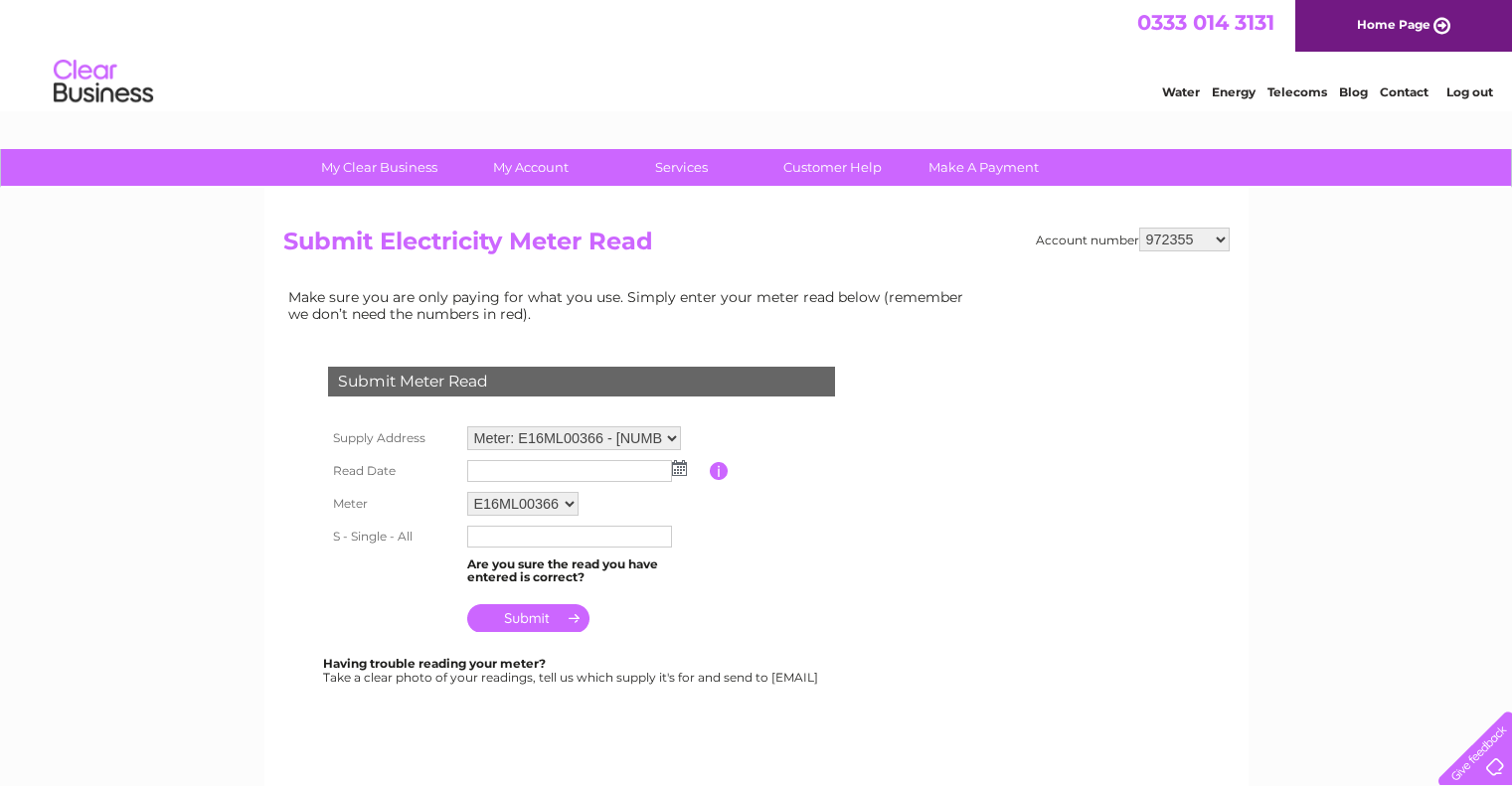 scroll, scrollTop: 0, scrollLeft: 0, axis: both 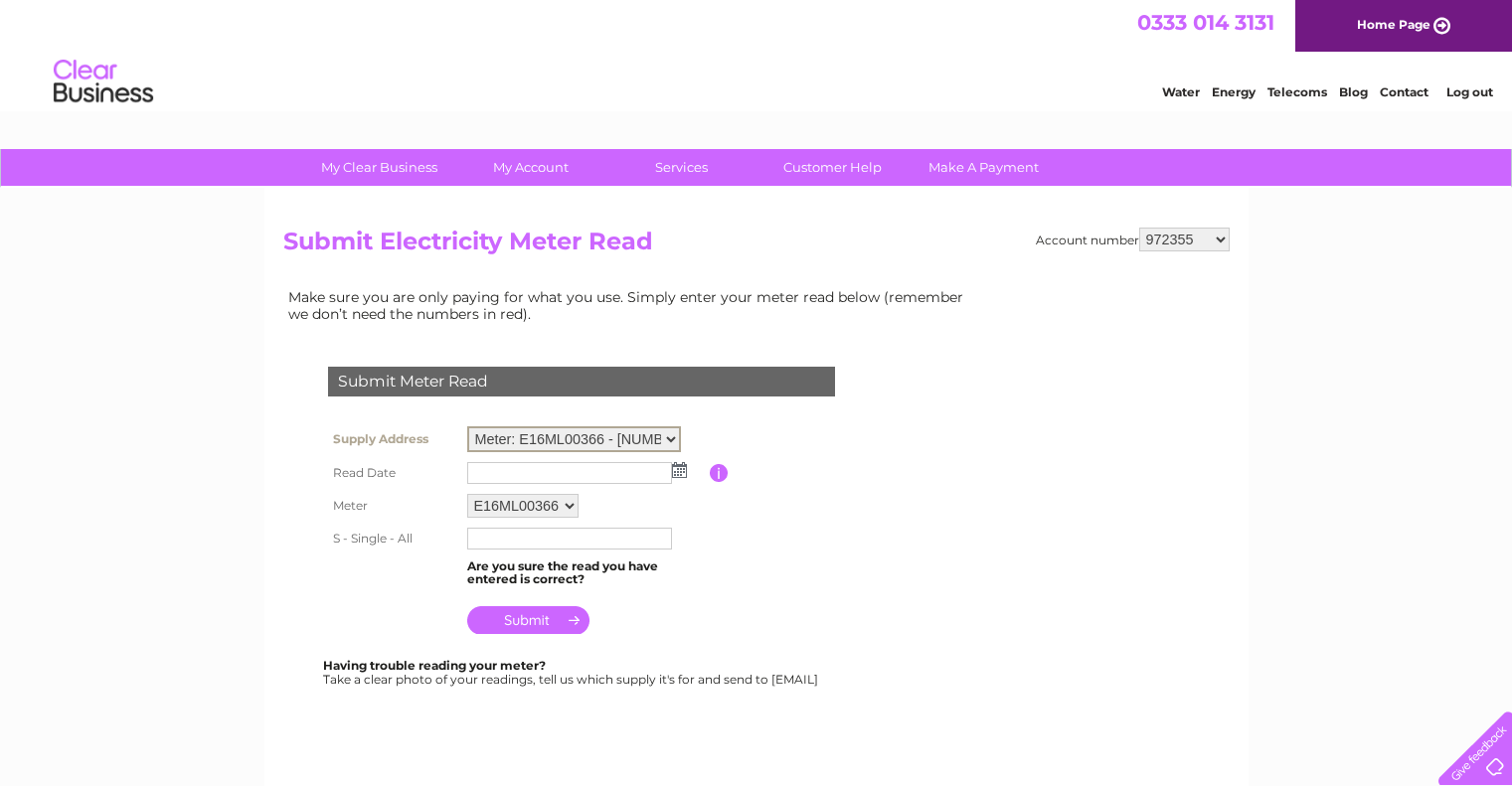 click on "Supply Address
Meter: E16ML00366 - [NUMBER] [STREET], [AREA], [CITY], [POSTCODE]
Meter: E16ML00361 - [NUMBER] [STREET], [AREA], [CITY], [POSTCODE]
Meter: E10BG15703 - [NUMBER] [STREET], [AREA], [CITY], [POSTCODE]
Read Date
Please enter the date the read was taken
Meter E16ML00366" at bounding box center [605, 531] 